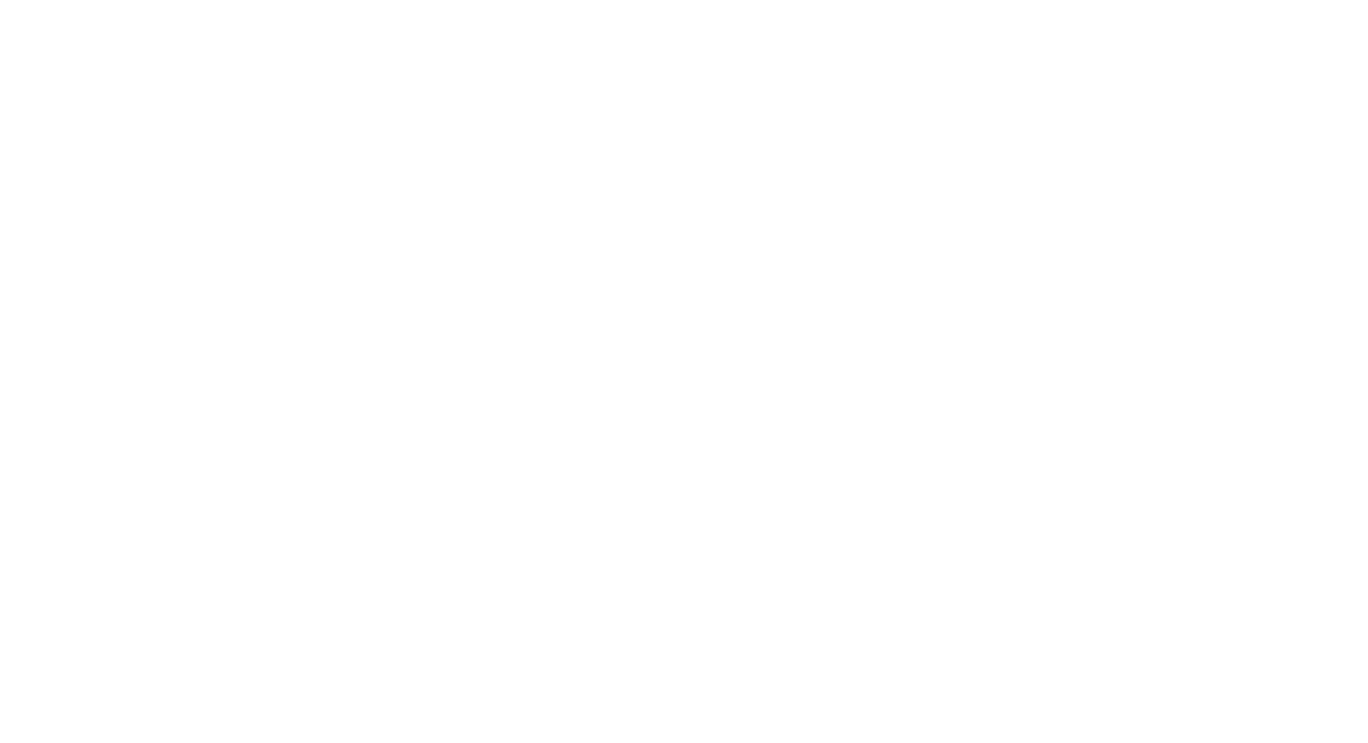 scroll, scrollTop: 0, scrollLeft: 0, axis: both 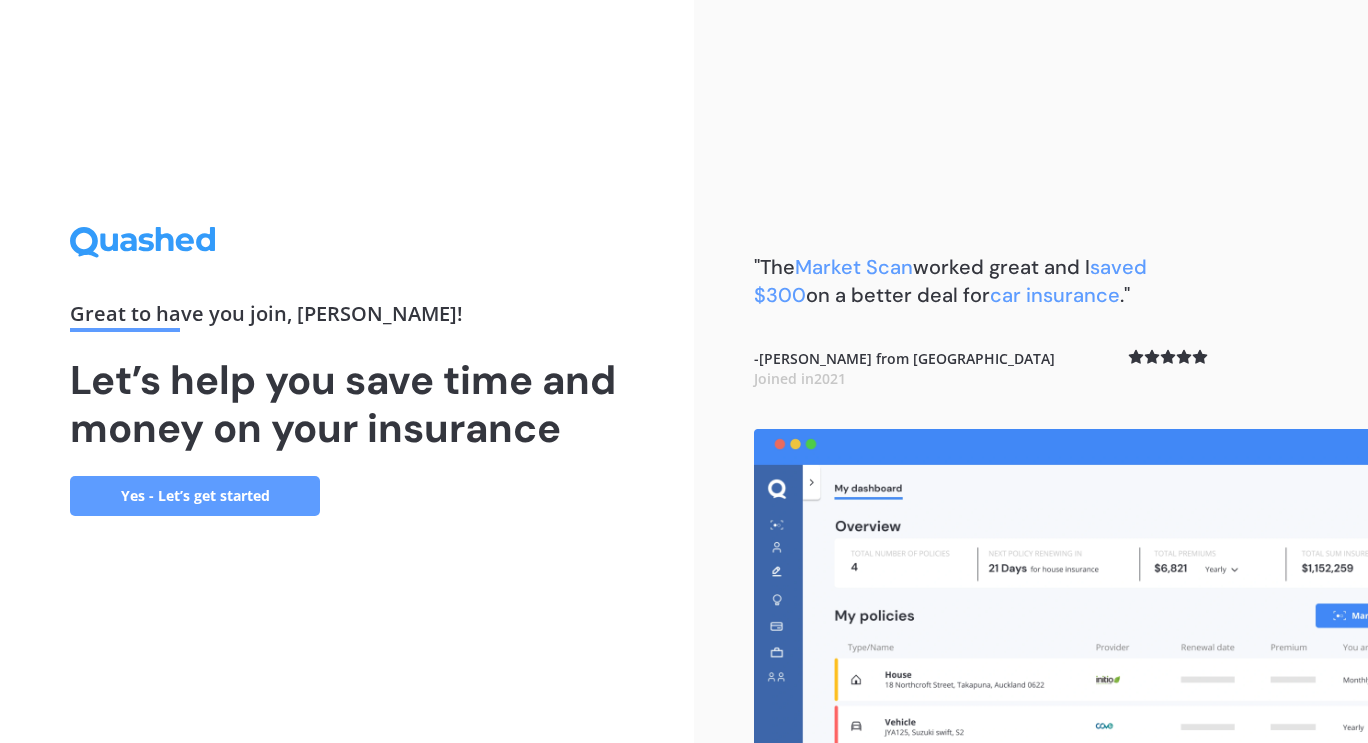 click on "Yes - Let’s get started" at bounding box center (195, 496) 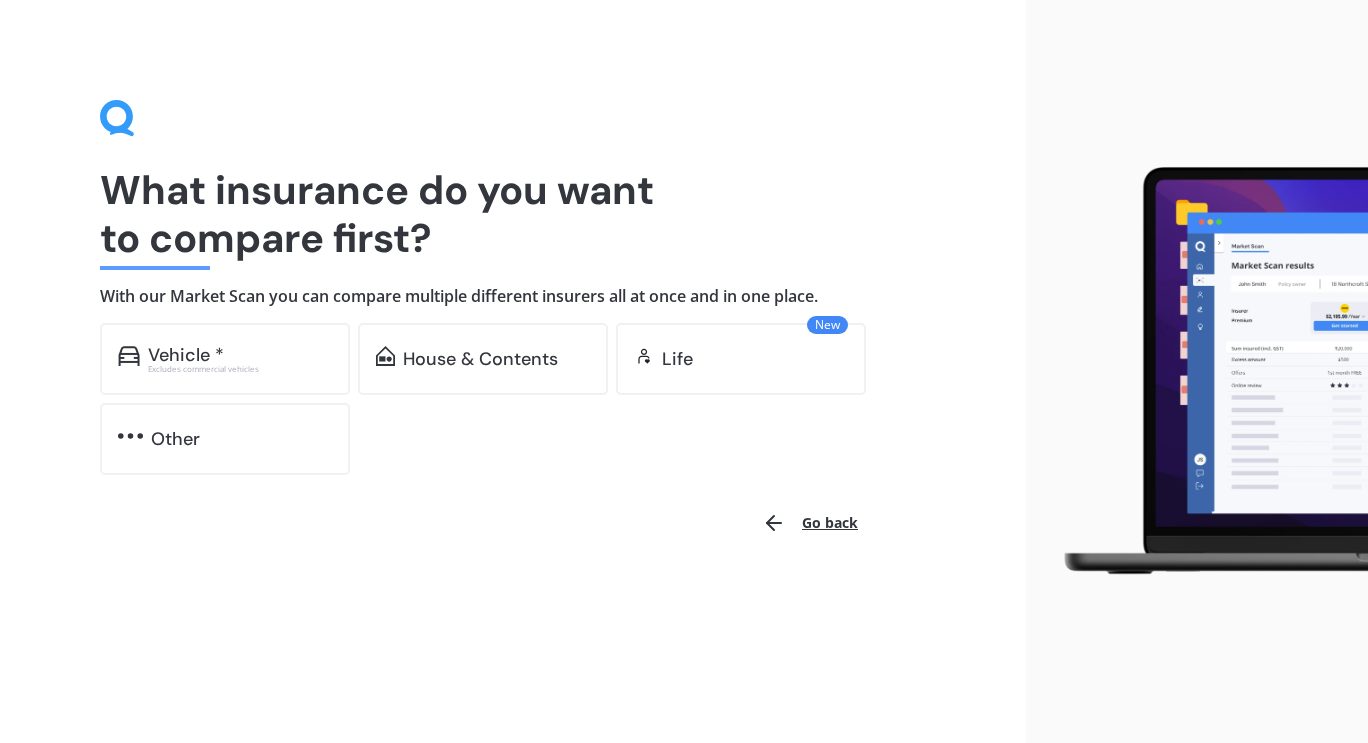 click on "Vehicle *" at bounding box center [240, 355] 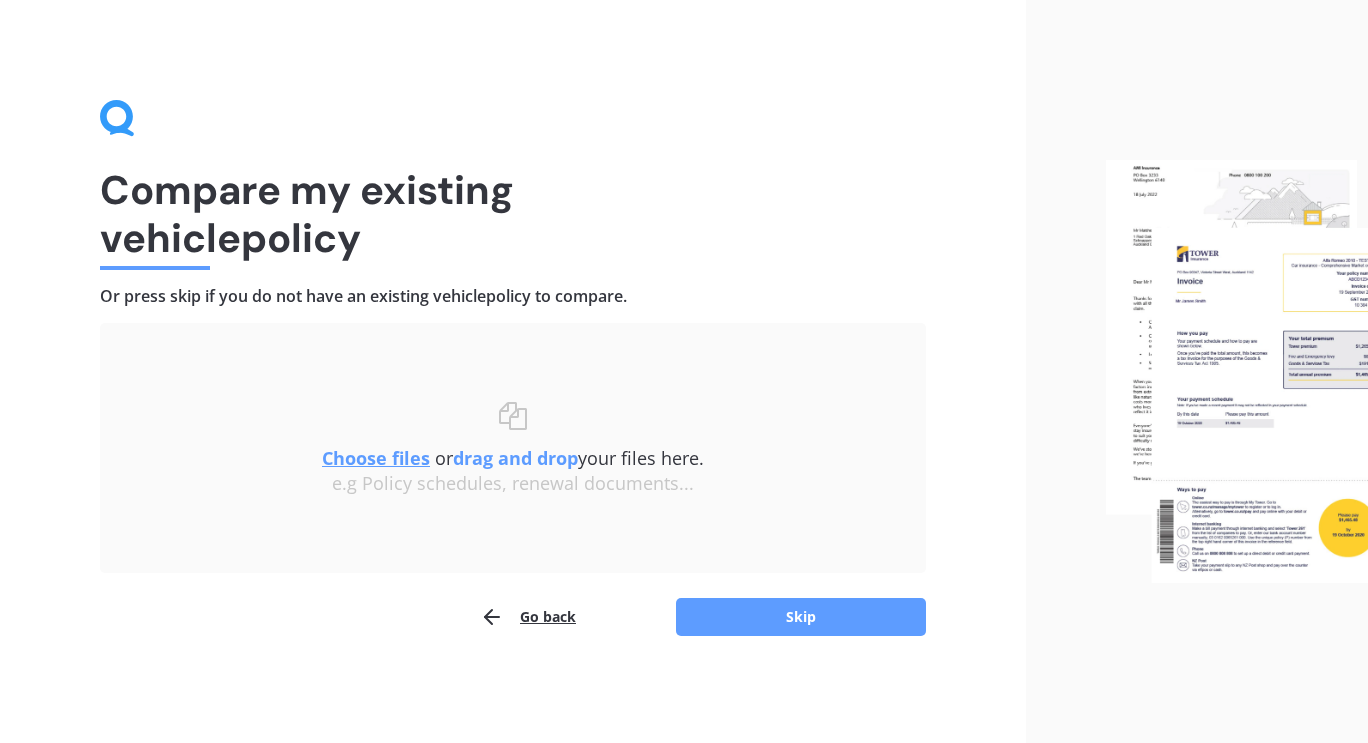 click on "Skip" at bounding box center (801, 617) 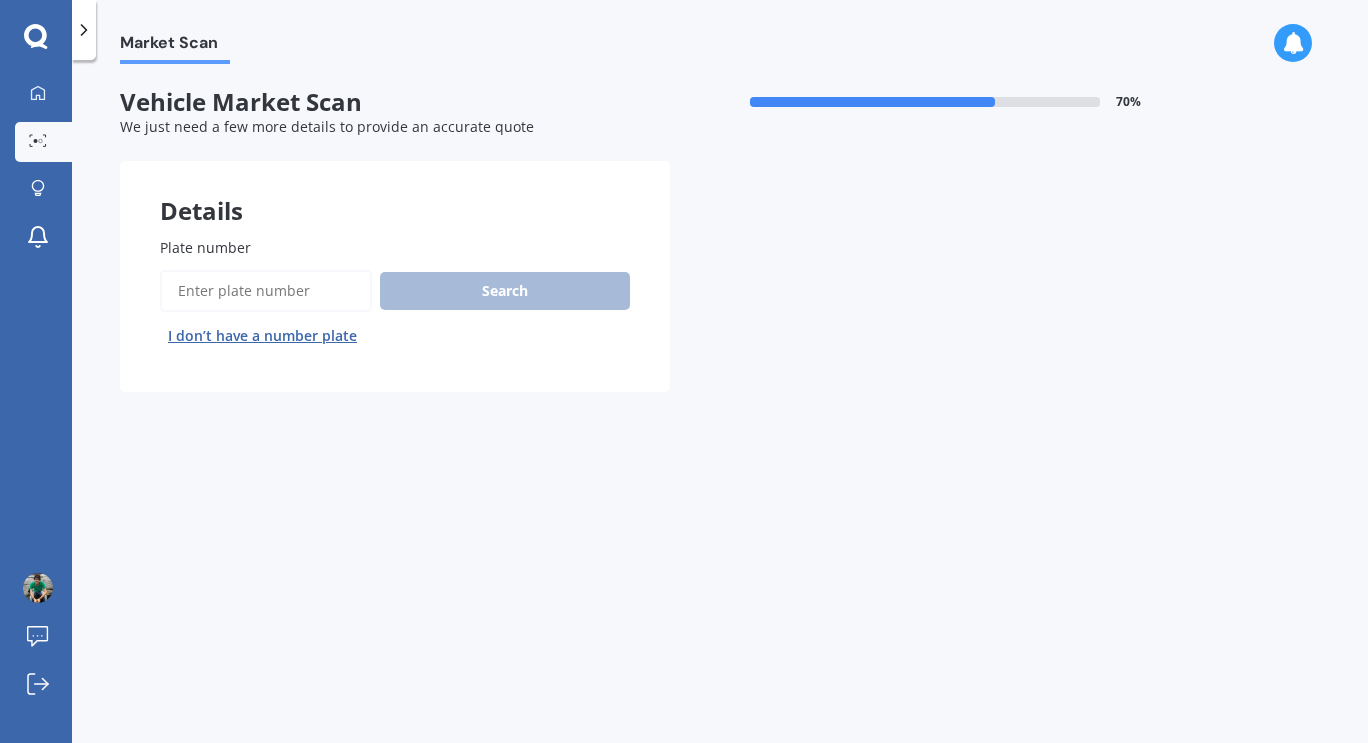 click on "Plate number" at bounding box center (266, 291) 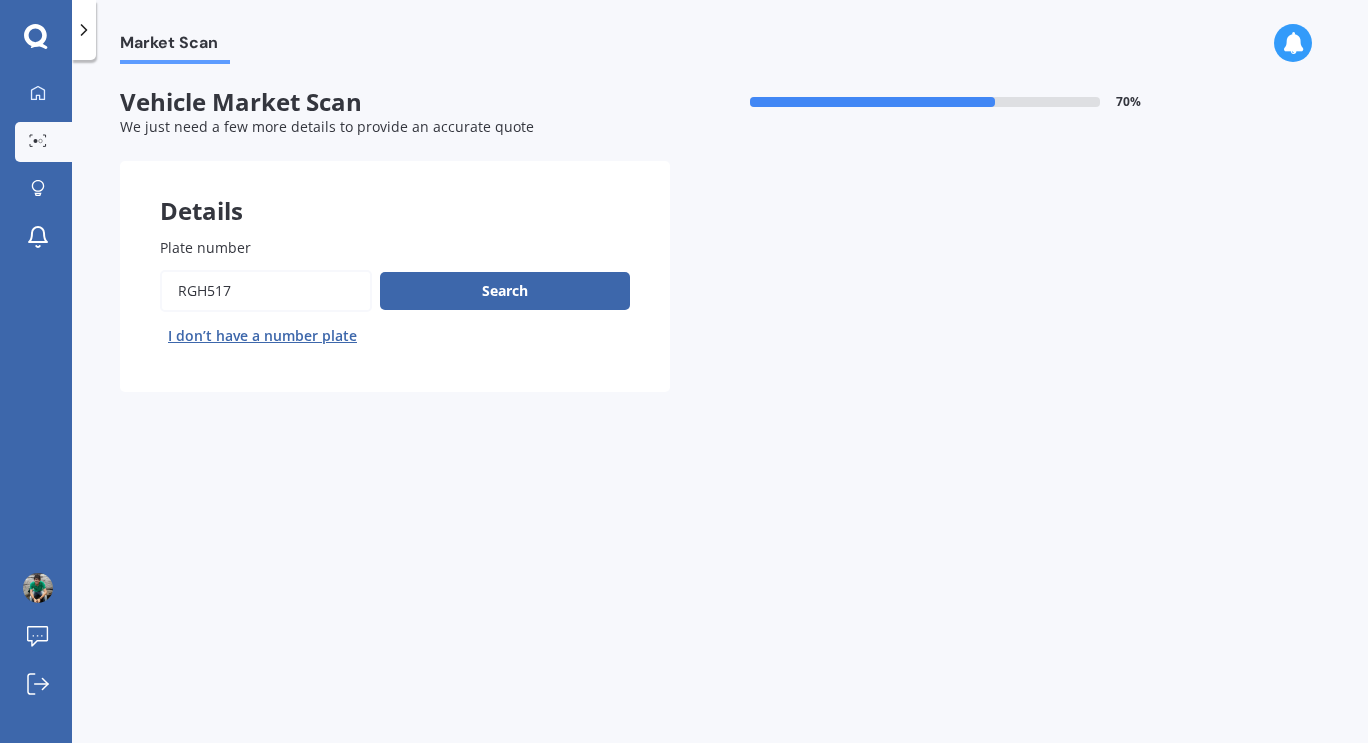 drag, startPoint x: 186, startPoint y: 291, endPoint x: 716, endPoint y: 369, distance: 535.70886 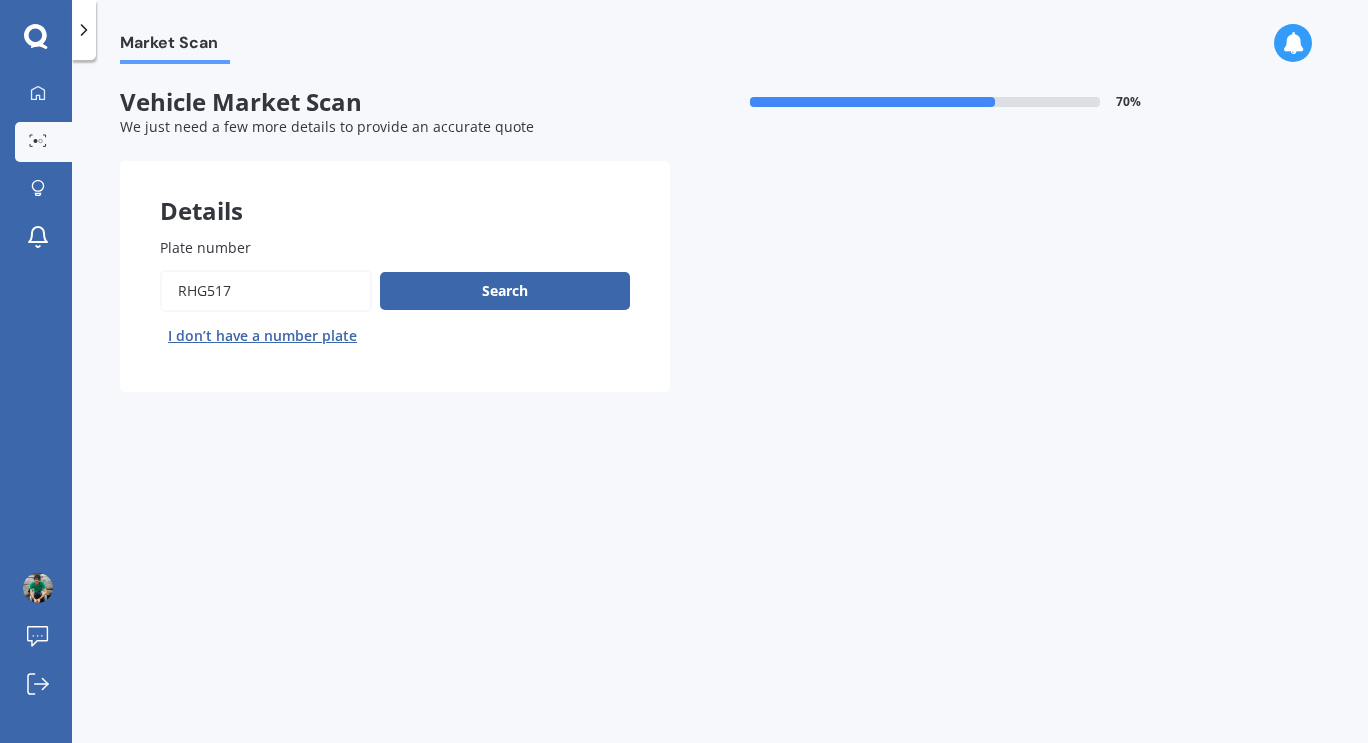 type on "rhg517" 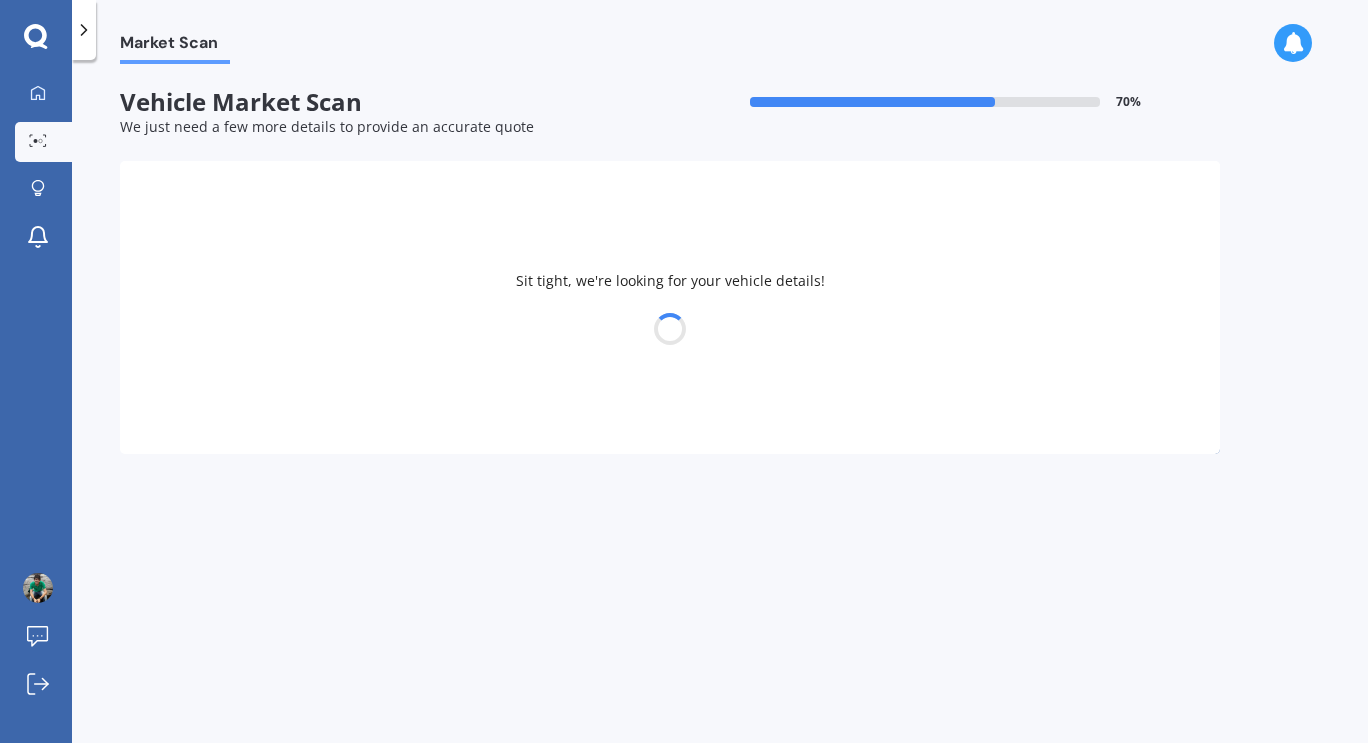 select on "MAZDA" 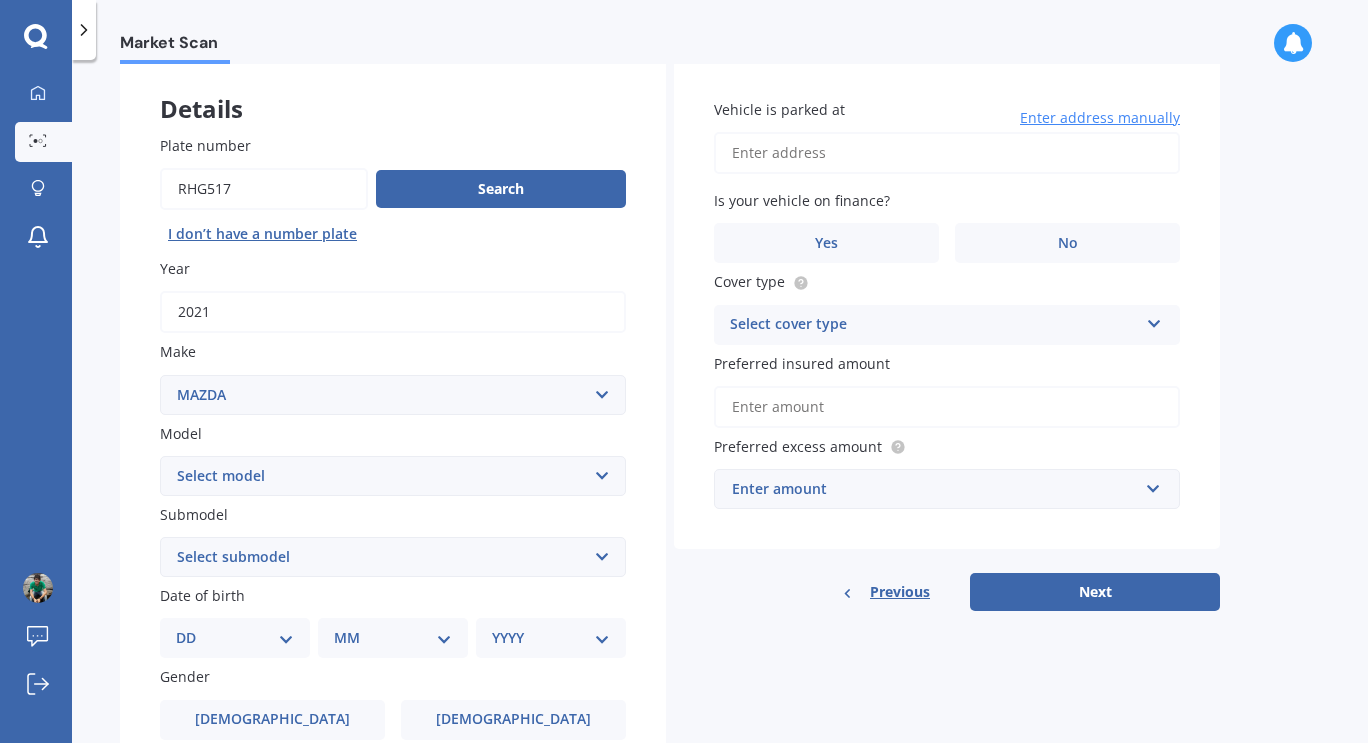 scroll, scrollTop: 200, scrollLeft: 0, axis: vertical 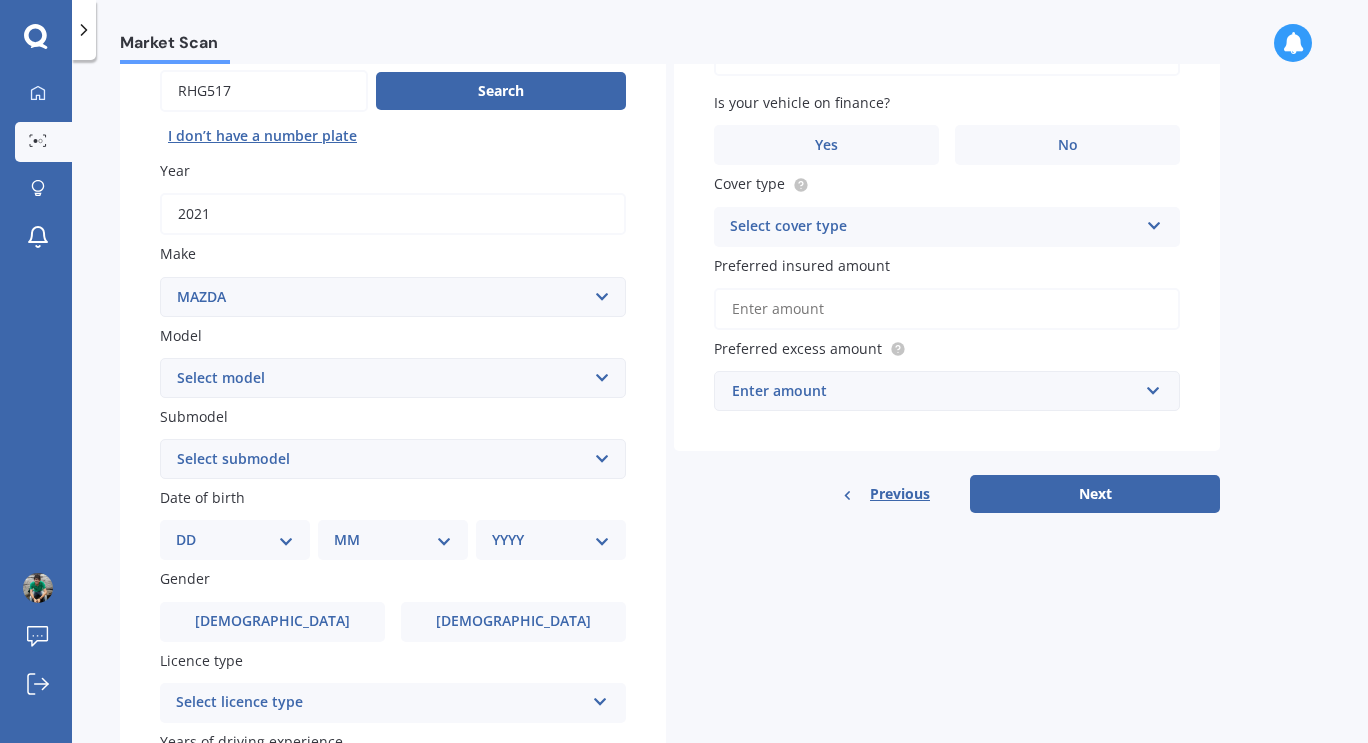 click on "Select model 121 2 3 323 323 / Familia 6 626 929 Atenza Autozam Axela AZ3 B2000 B2200 B2500 B2600 B2600i Biante Bongo Bounty BT50 Capella Cronos CX-30 CX-60 CX-8 CX-80 CX3 CX30 CX5 CX7 CX8 CX9 Demio E1800 Van E2000 E2200 Vans E2500 E2500 Van E3000 E4100 Efini Etude Eunos Familia Lantis Levante Luce Marvie Millenia MPV MS6 MS8 MS9 MX-3 MX-30 MX-5 MX-6 Neo Persona Premacy Presseo Proceed Revue Rotary RX7 RX8 Sapporo Sentia T2000 T2600 T3000 T3500 T4000 T4100 T4600 Titan 1.5/2.0 Tonnes Titan 5 Tonne Tribute Verisa" at bounding box center (393, 378) 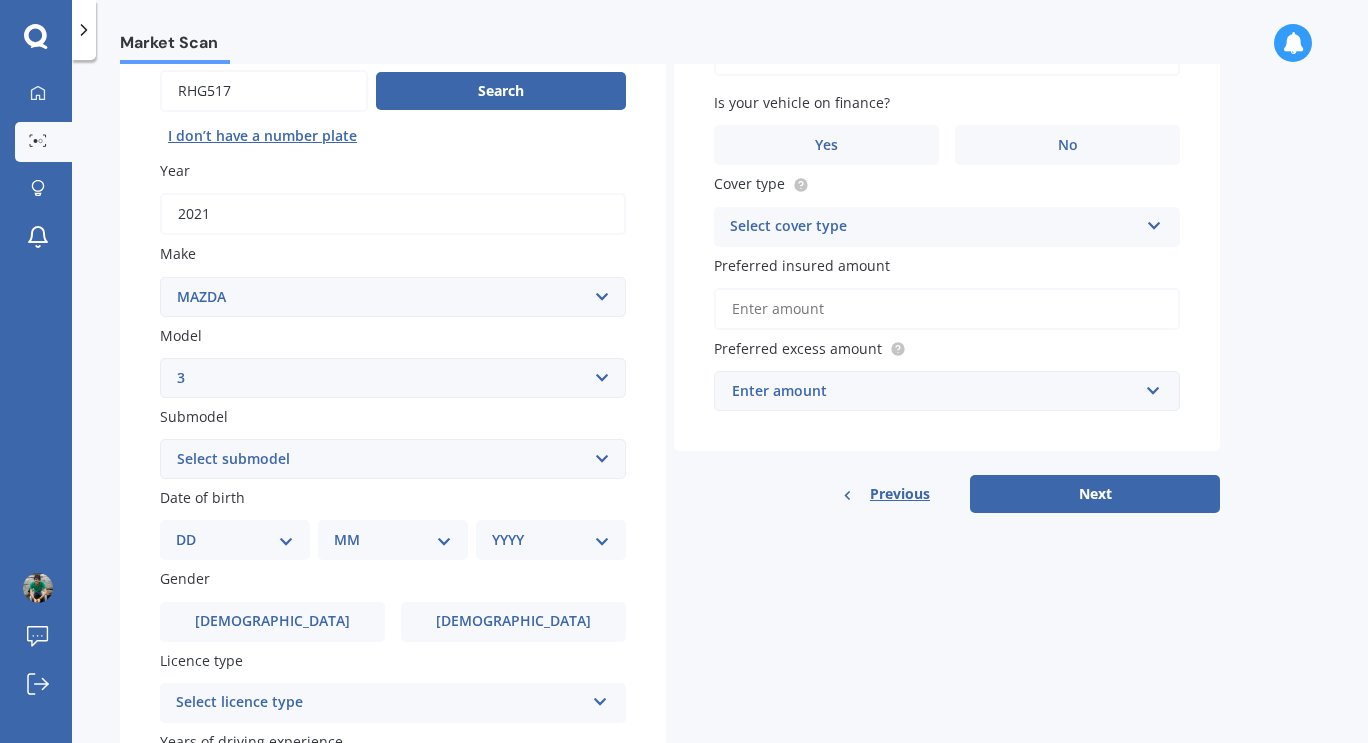 click on "Select model 121 2 3 323 323 / Familia 6 626 929 Atenza Autozam Axela AZ3 B2000 B2200 B2500 B2600 B2600i Biante Bongo Bounty BT50 Capella Cronos CX-30 CX-60 CX-8 CX-80 CX3 CX30 CX5 CX7 CX8 CX9 Demio E1800 Van E2000 E2200 Vans E2500 E2500 Van E3000 E4100 Efini Etude Eunos Familia Lantis Levante Luce Marvie Millenia MPV MS6 MS8 MS9 MX-3 MX-30 MX-5 MX-6 Neo Persona Premacy Presseo Proceed Revue Rotary RX7 RX8 Sapporo Sentia T2000 T2600 T3000 T3500 T4000 T4100 T4600 Titan 1.5/2.0 Tonnes Titan 5 Tonne Tribute Verisa" at bounding box center (393, 378) 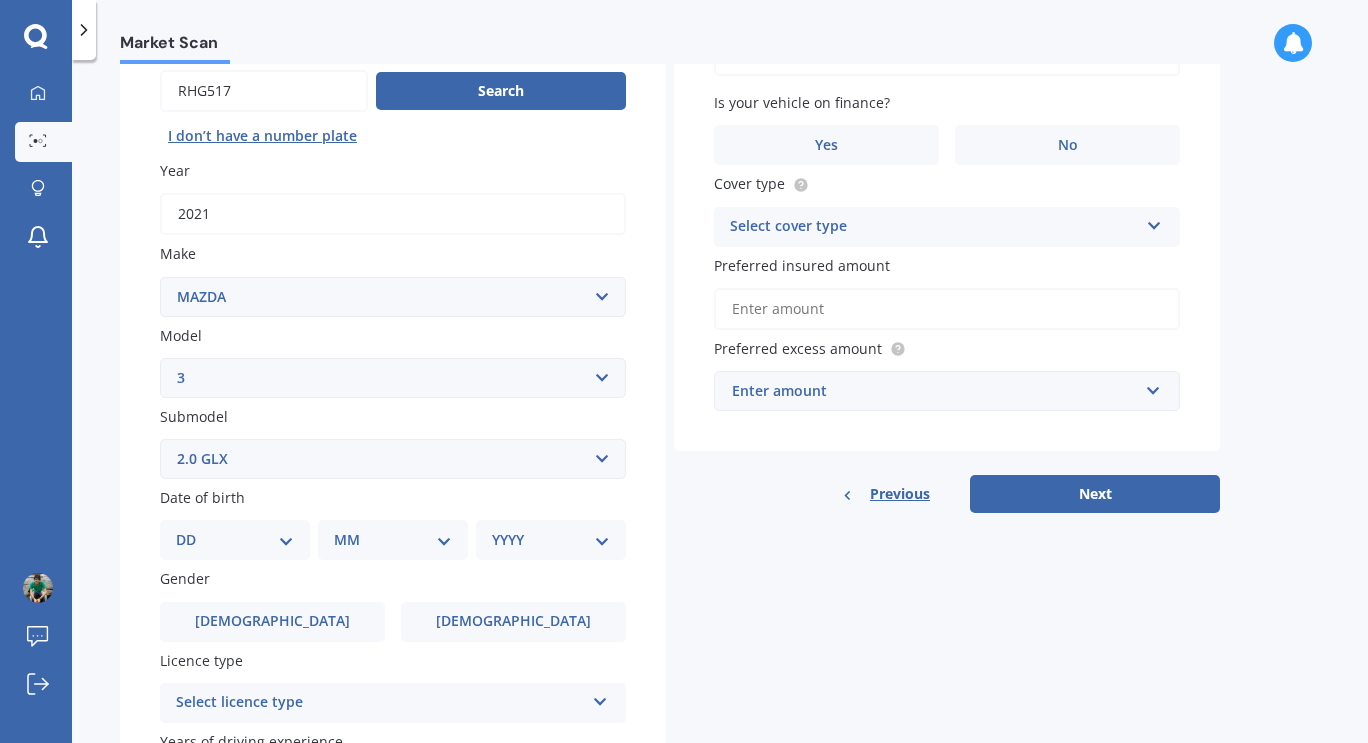 click on "Select submodel (all other) 2.0 GLX 2.0GSX Hatch MPS 2.3 6MT MPS Turbo SP22 LTD DSL 2.2D/6A SP23 SP23 Limited SP25" at bounding box center (393, 459) 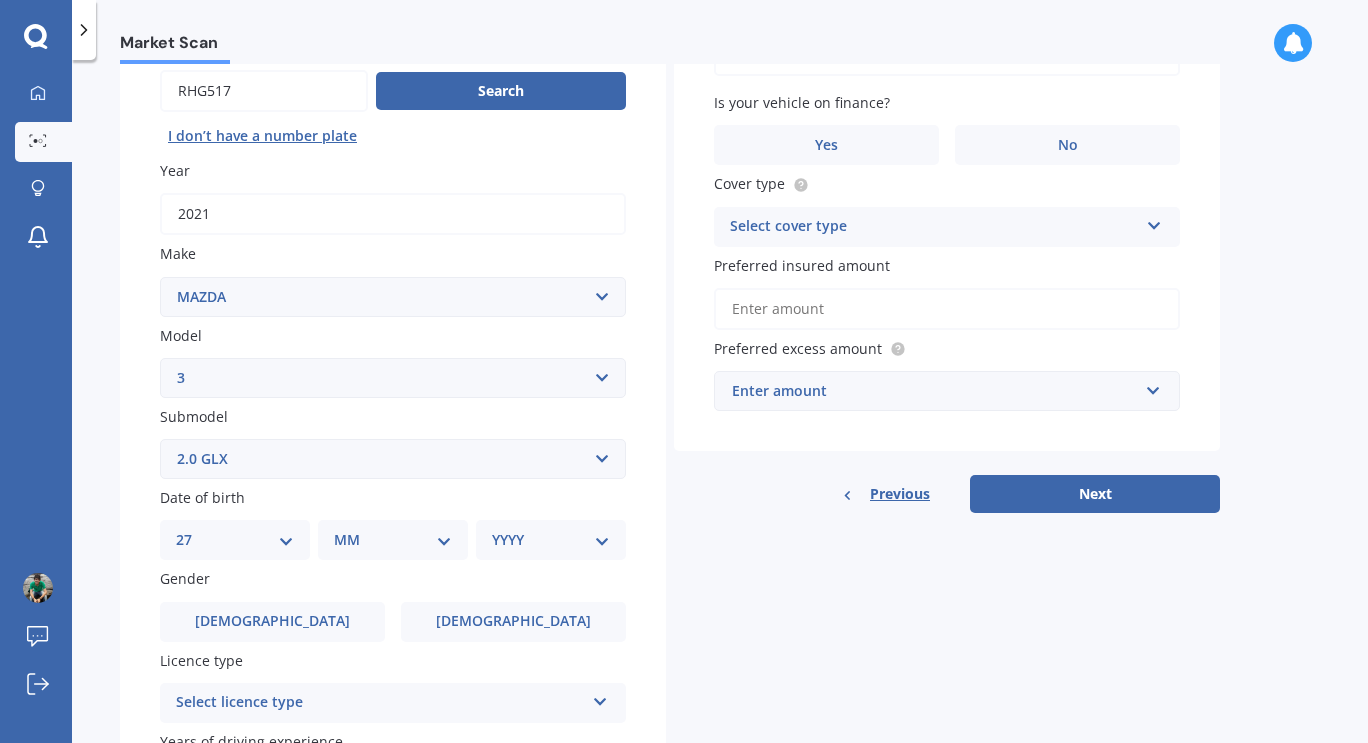click on "DD 01 02 03 04 05 06 07 08 09 10 11 12 13 14 15 16 17 18 19 20 21 22 23 24 25 26 27 28 29 30 31" at bounding box center (235, 540) 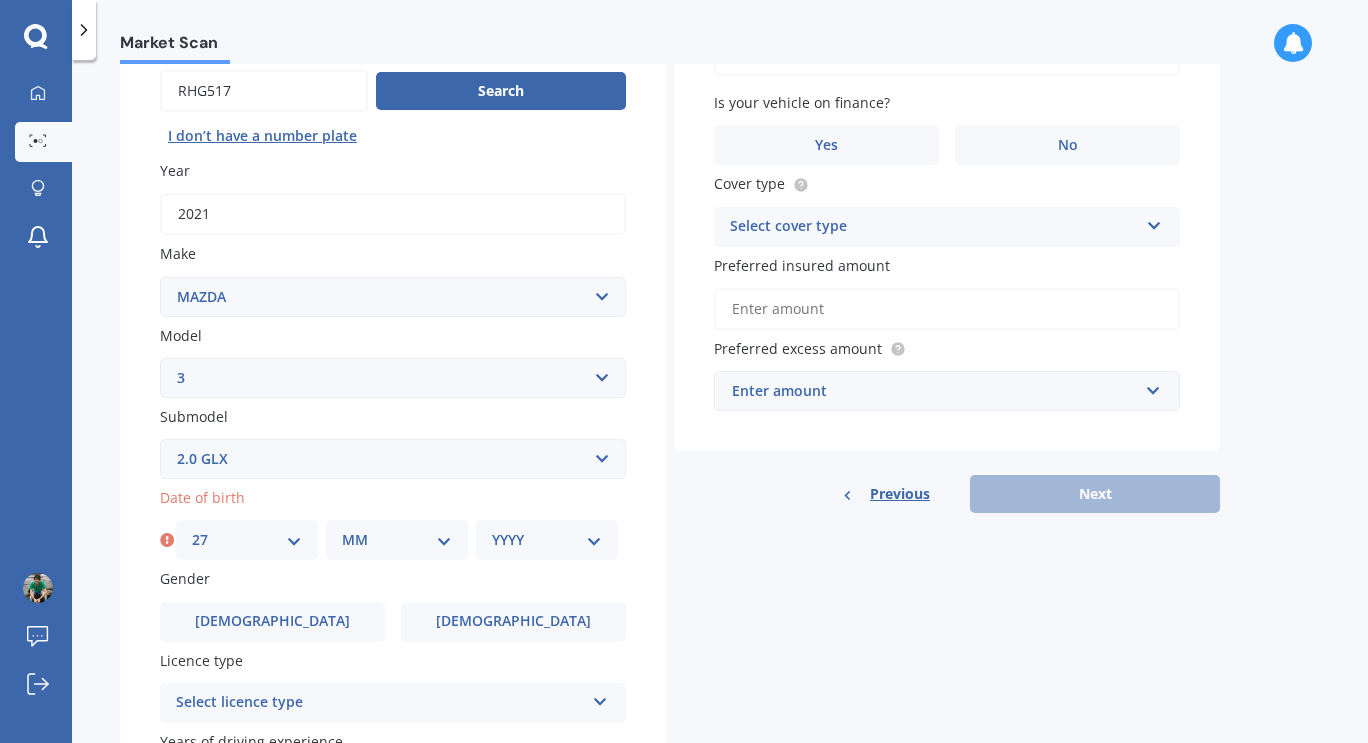 click on "MM 01 02 03 04 05 06 07 08 09 10 11 12" at bounding box center (397, 540) 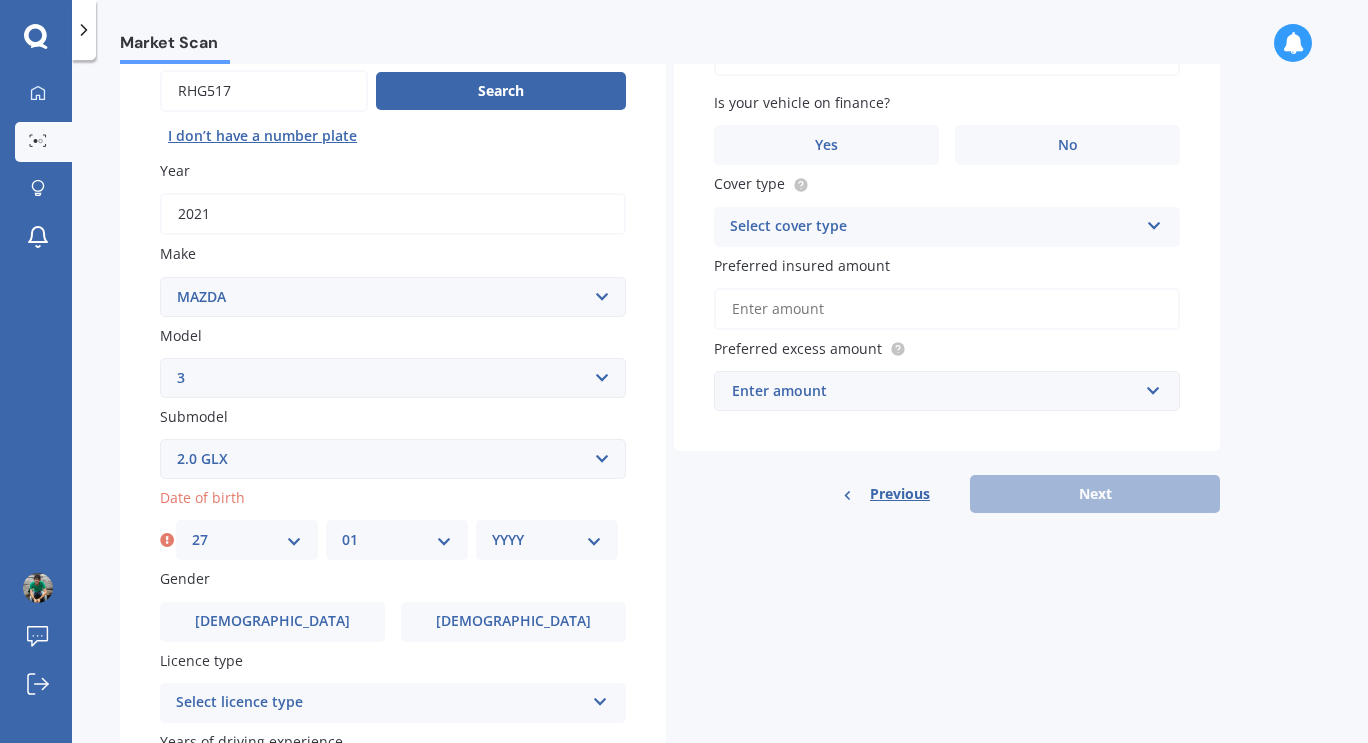 click on "MM 01 02 03 04 05 06 07 08 09 10 11 12" at bounding box center [397, 540] 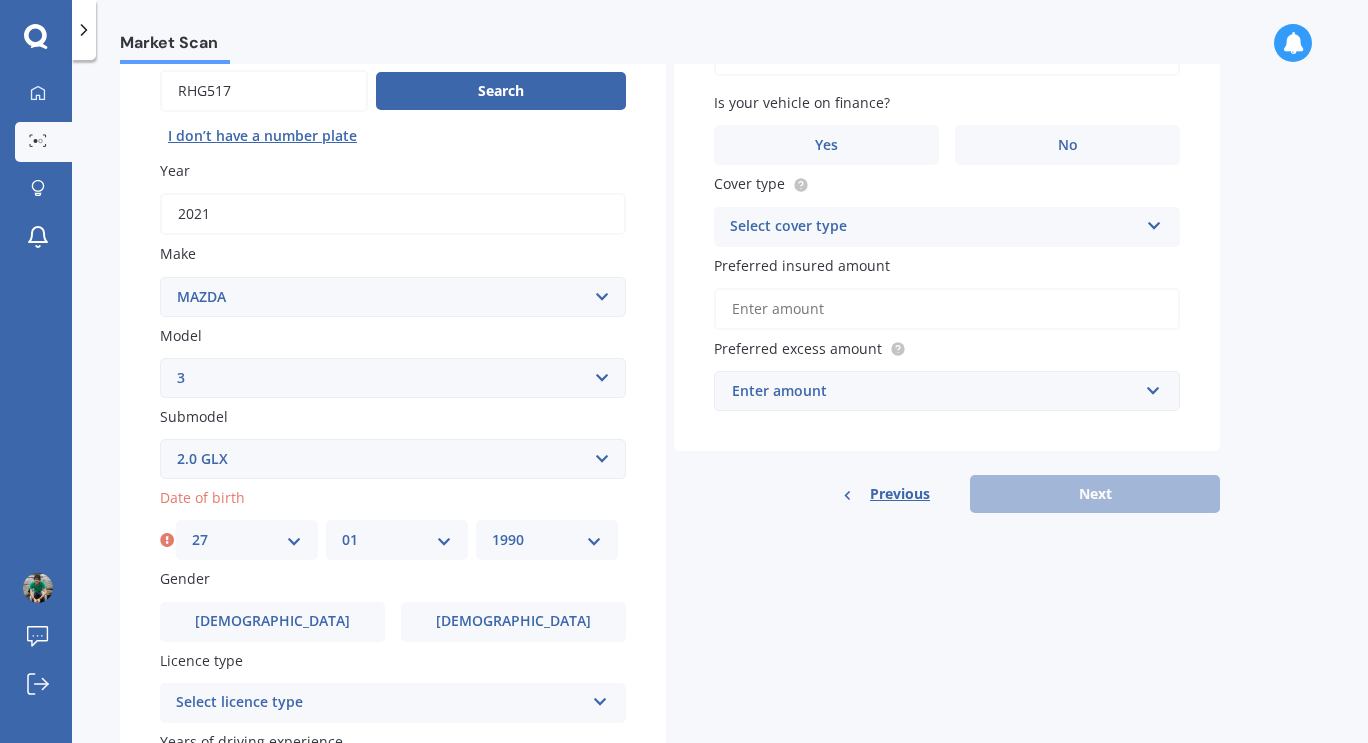 click on "YYYY 2025 2024 2023 2022 2021 2020 2019 2018 2017 2016 2015 2014 2013 2012 2011 2010 2009 2008 2007 2006 2005 2004 2003 2002 2001 2000 1999 1998 1997 1996 1995 1994 1993 1992 1991 1990 1989 1988 1987 1986 1985 1984 1983 1982 1981 1980 1979 1978 1977 1976 1975 1974 1973 1972 1971 1970 1969 1968 1967 1966 1965 1964 1963 1962 1961 1960 1959 1958 1957 1956 1955 1954 1953 1952 1951 1950 1949 1948 1947 1946 1945 1944 1943 1942 1941 1940 1939 1938 1937 1936 1935 1934 1933 1932 1931 1930 1929 1928 1927 1926" at bounding box center (547, 540) 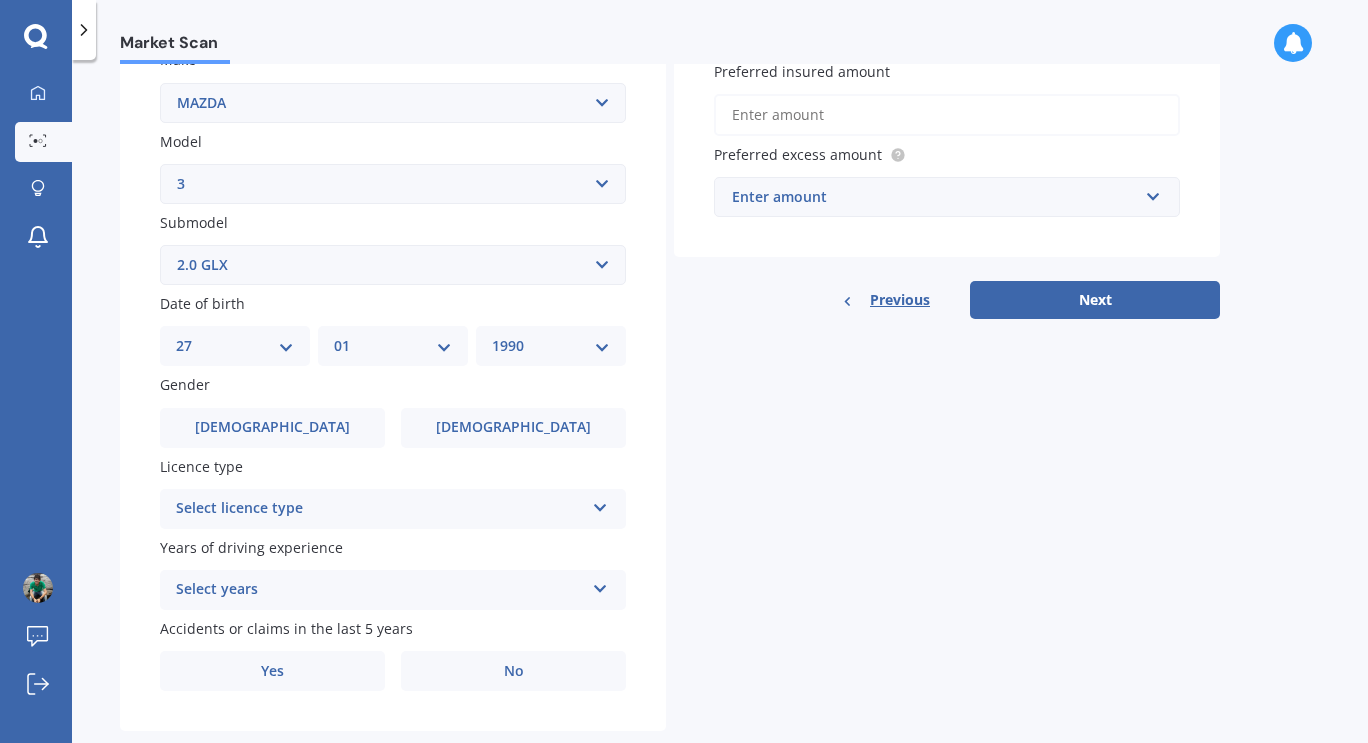 scroll, scrollTop: 400, scrollLeft: 0, axis: vertical 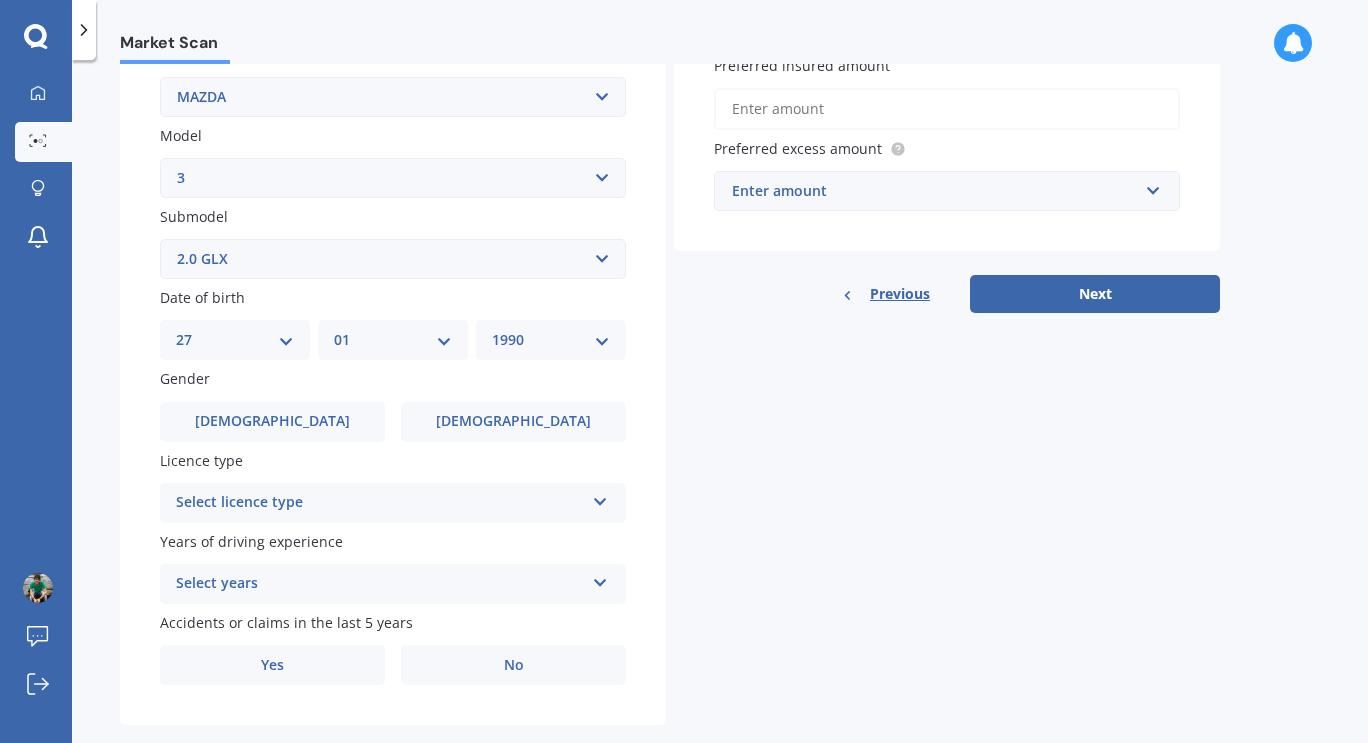 click on "Male" at bounding box center (272, 422) 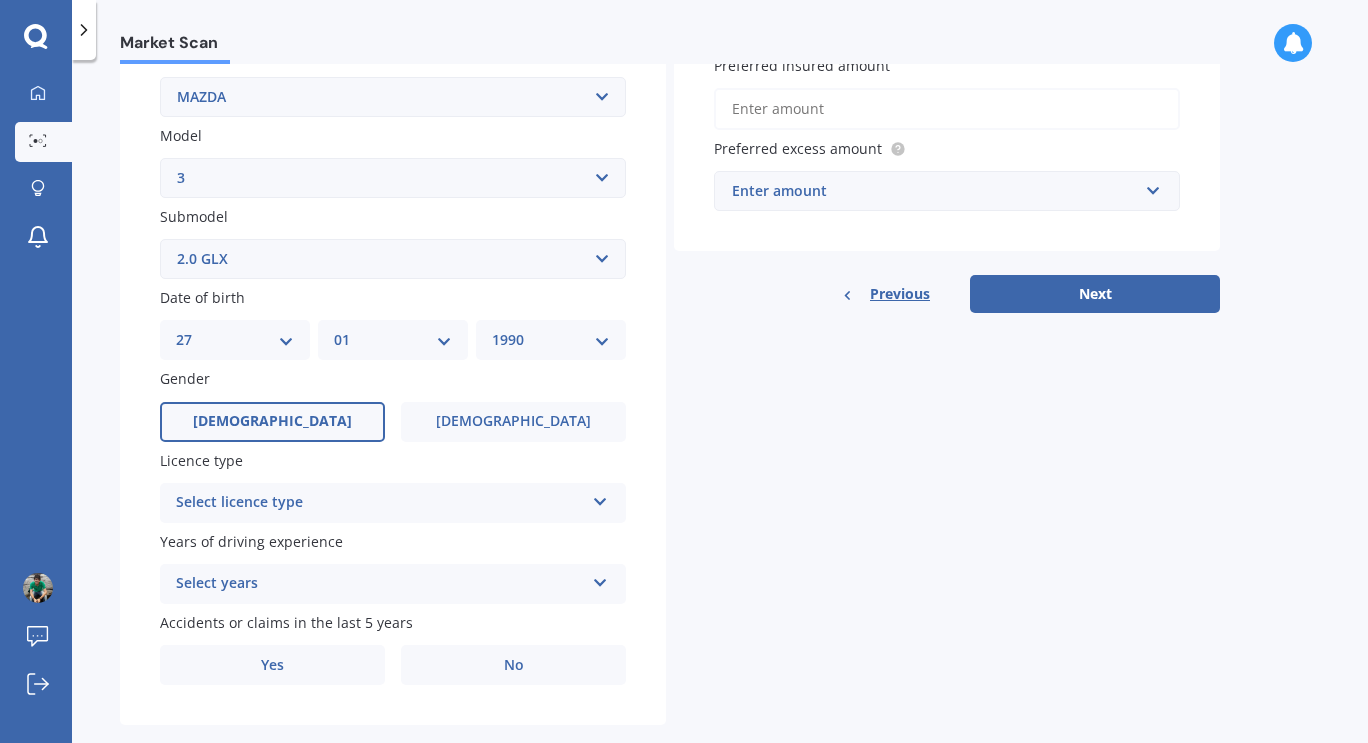 click on "Select licence type" at bounding box center [380, 503] 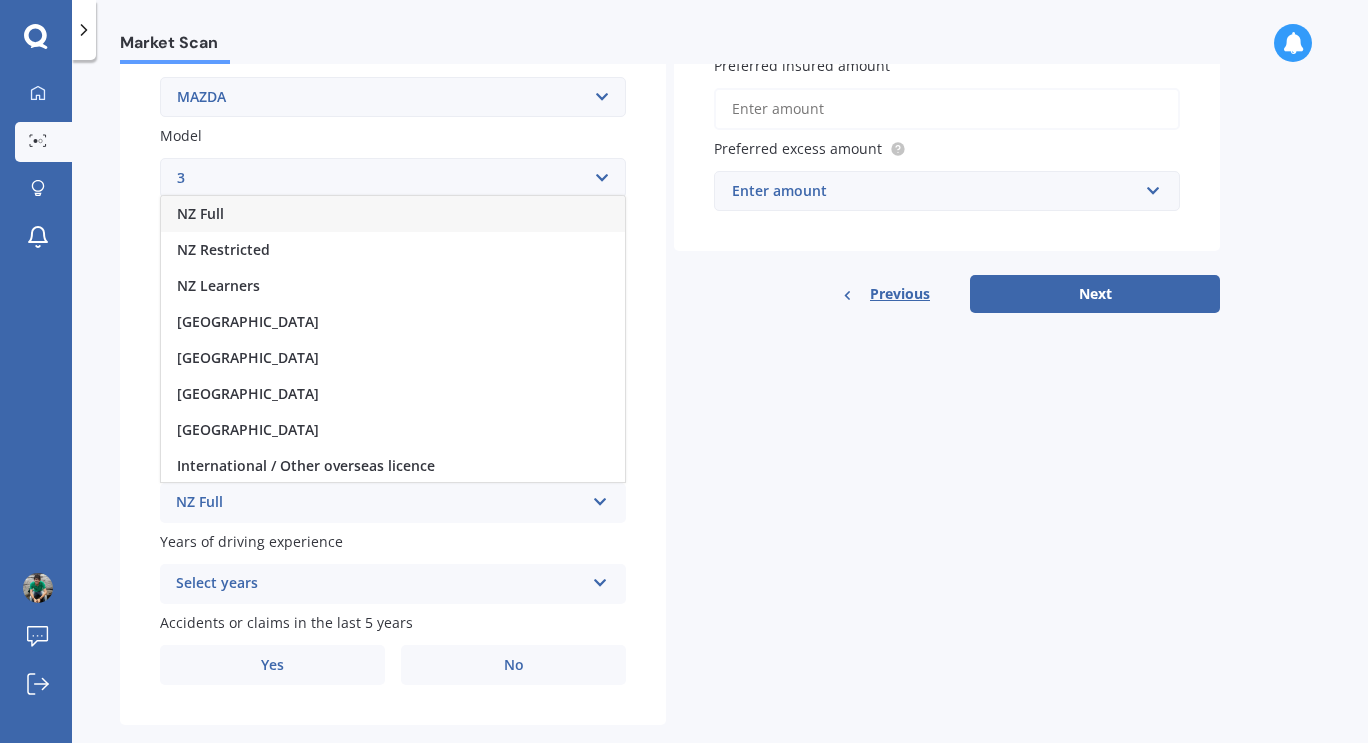 click on "NZ Full" at bounding box center (393, 214) 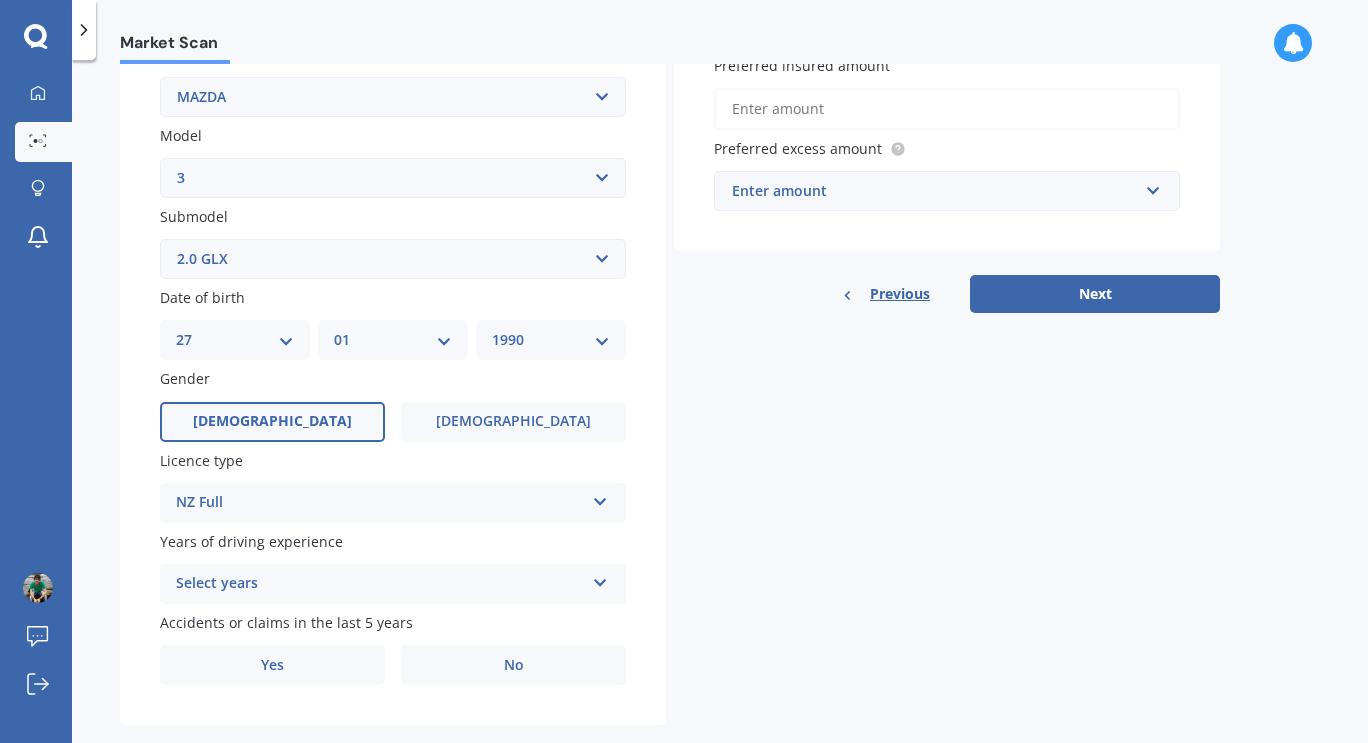 click on "Select years" at bounding box center (380, 584) 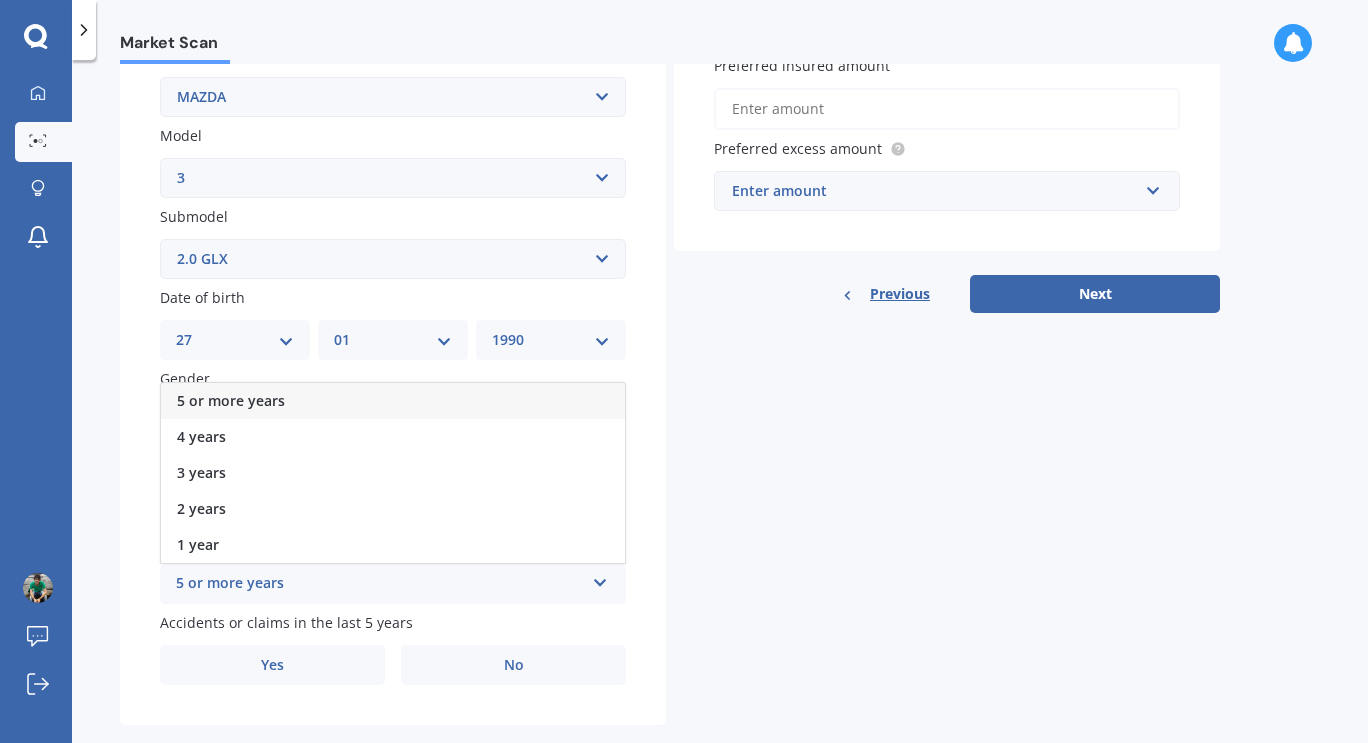 click on "5 or more years" at bounding box center [393, 401] 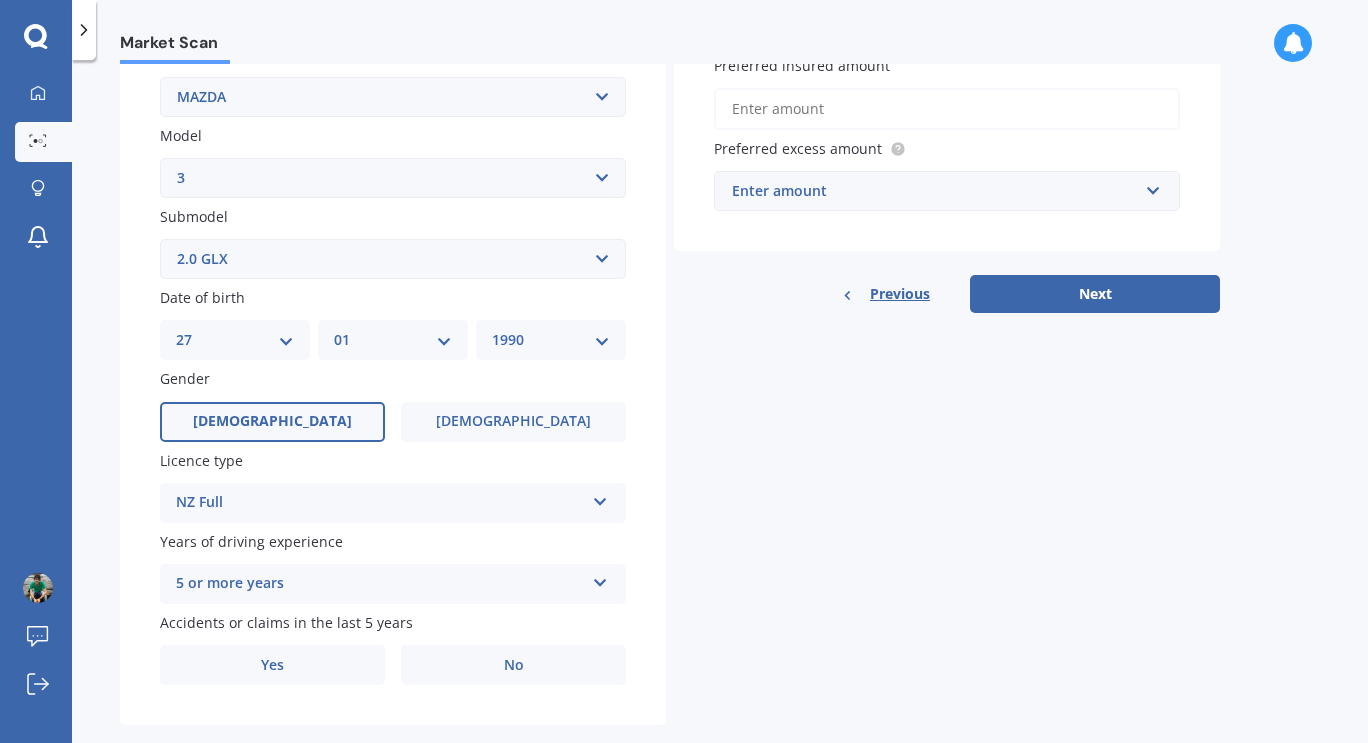 click on "No" at bounding box center [513, 665] 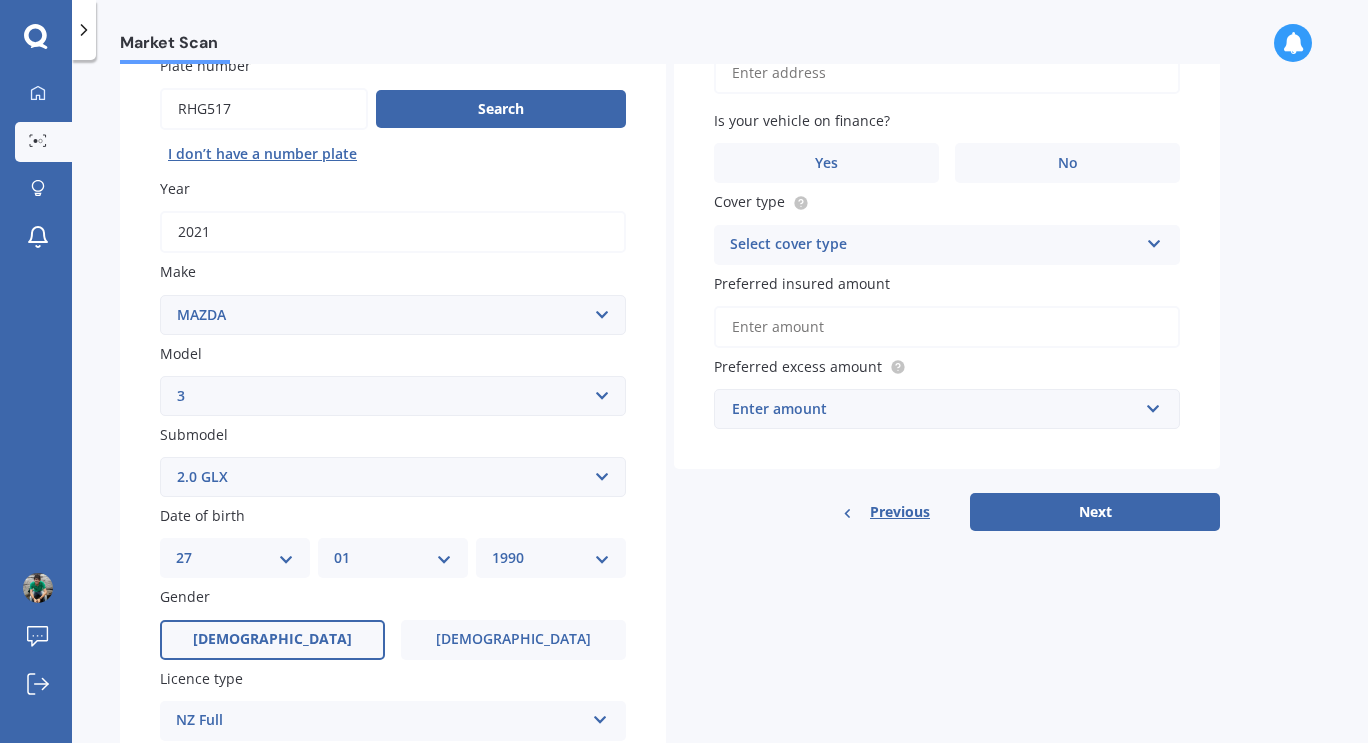 scroll, scrollTop: 0, scrollLeft: 0, axis: both 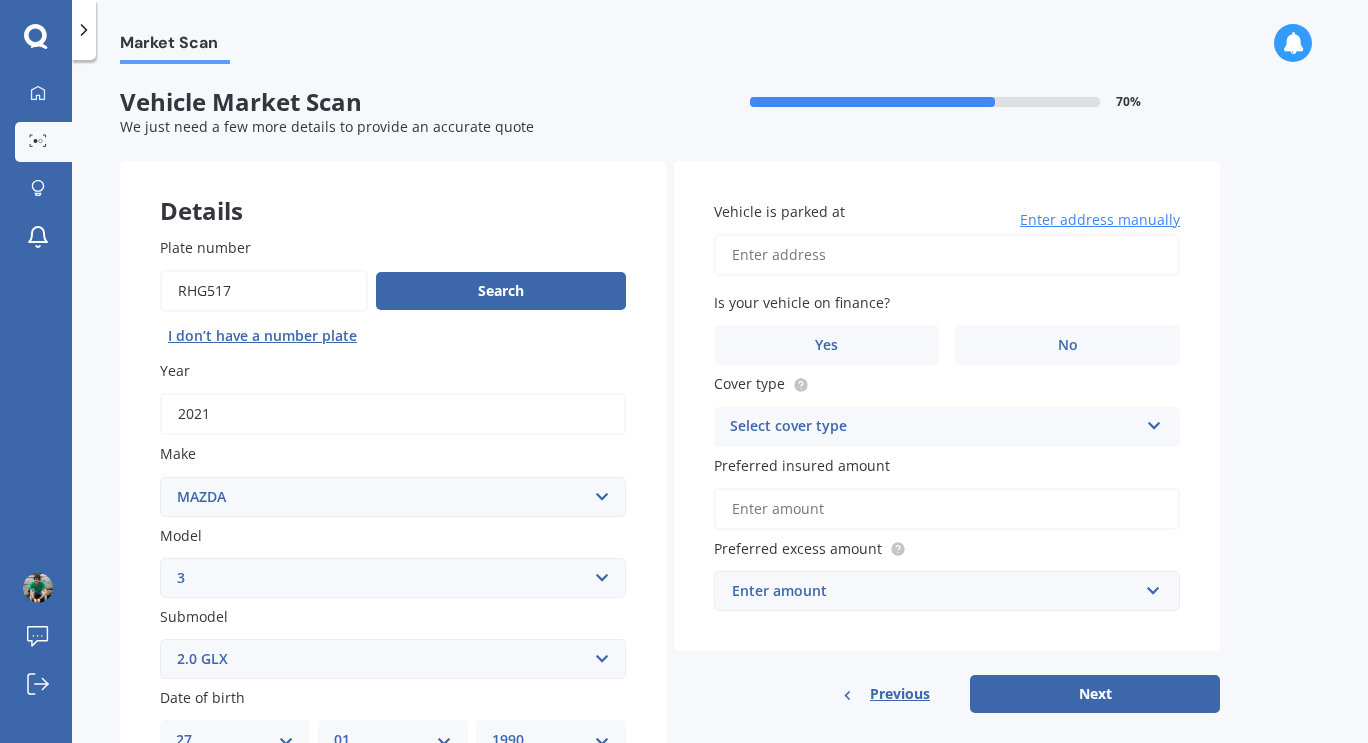 click on "Vehicle is parked at" at bounding box center (947, 255) 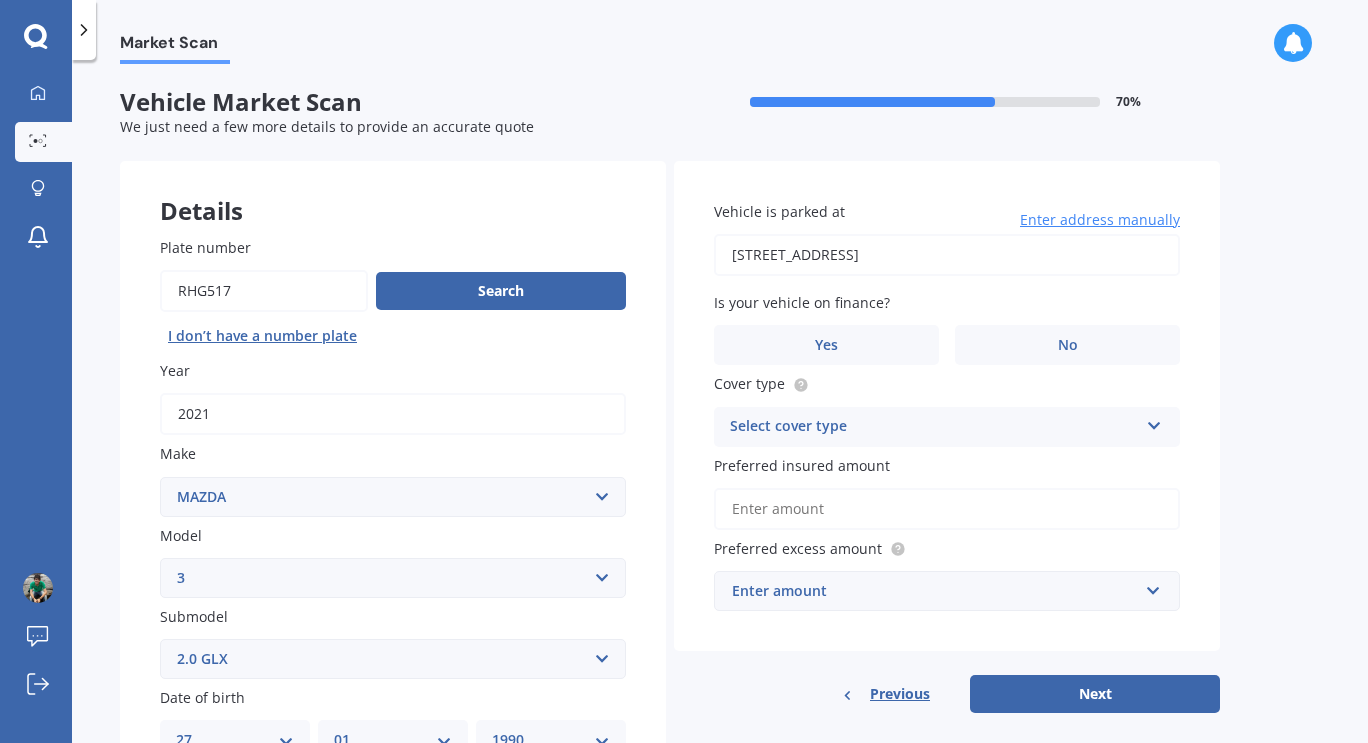 type on "18 Jeroboam Loop, Kumeū 0810" 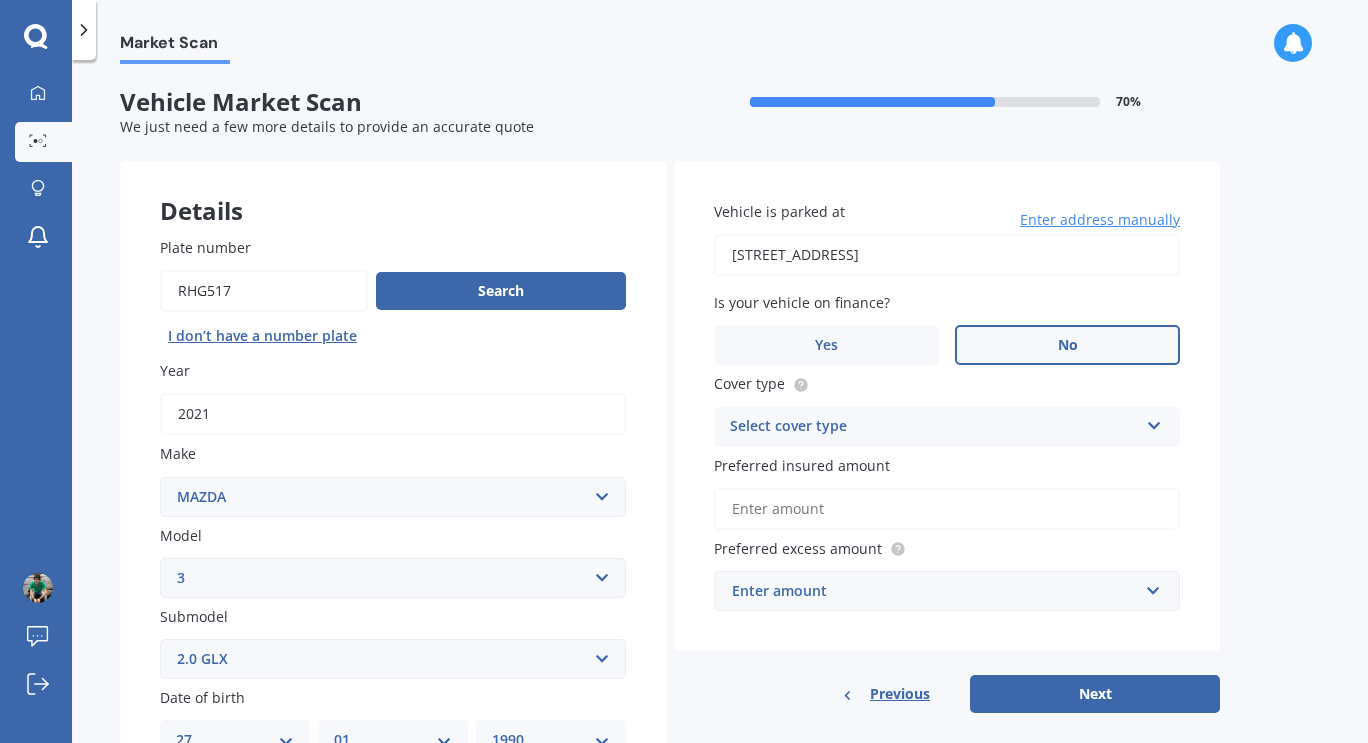 click on "Vehicle is parked at 18 Jeroboam Loop, Kumeū 0810 Enter address manually Is your vehicle on finance? Yes No Cover type Select cover type Comprehensive Third Party, Fire & Theft Third Party Preferred insured amount Preferred excess amount Enter amount $100 $400 $500 $750 $1,000 $1,500 $2,000" at bounding box center [947, 406] 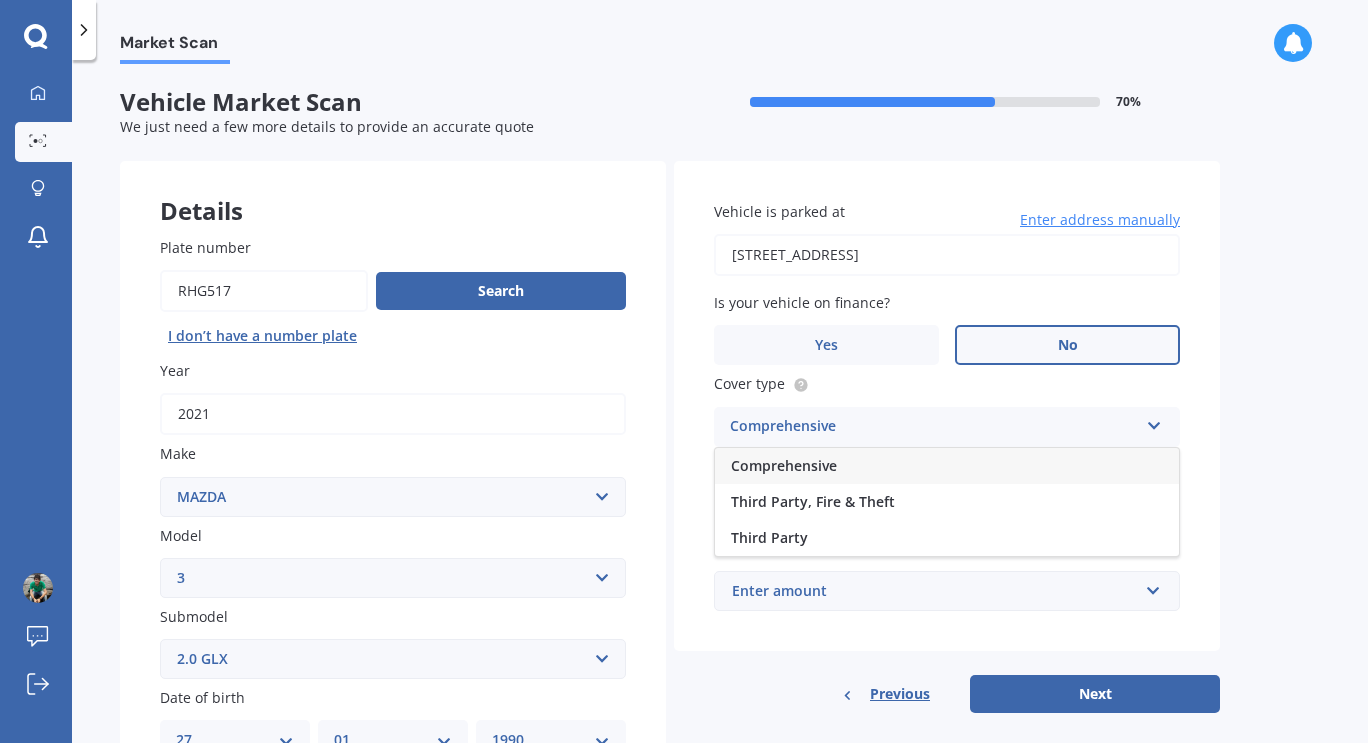 click on "Comprehensive" at bounding box center [784, 465] 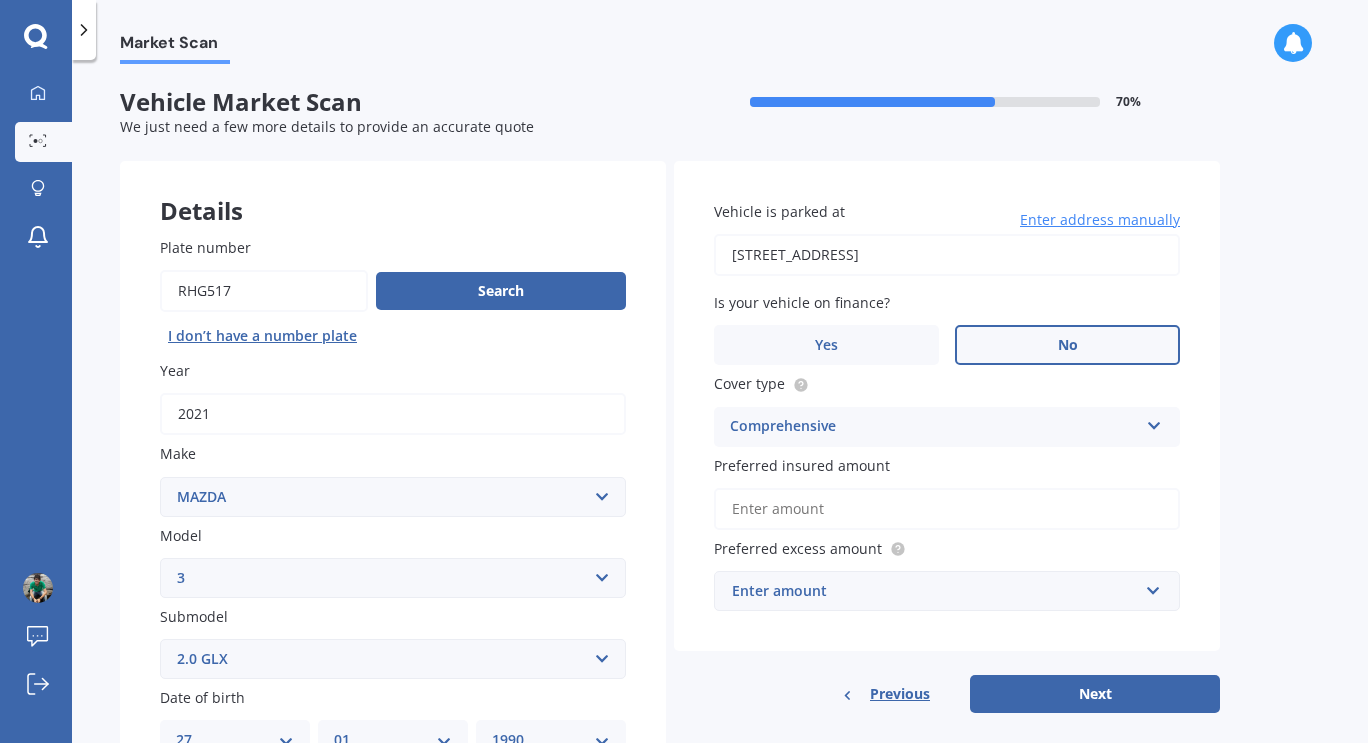 click on "Preferred insured amount" at bounding box center (947, 509) 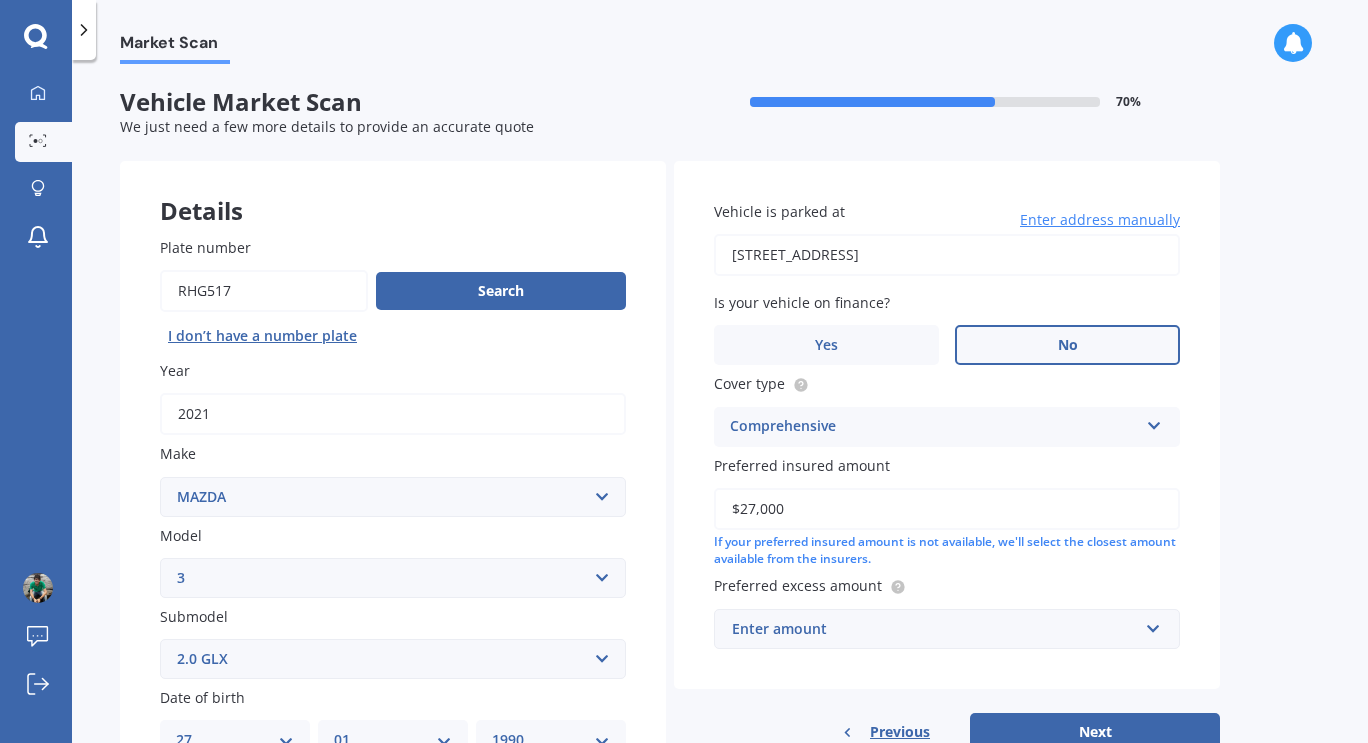 type on "$27,000" 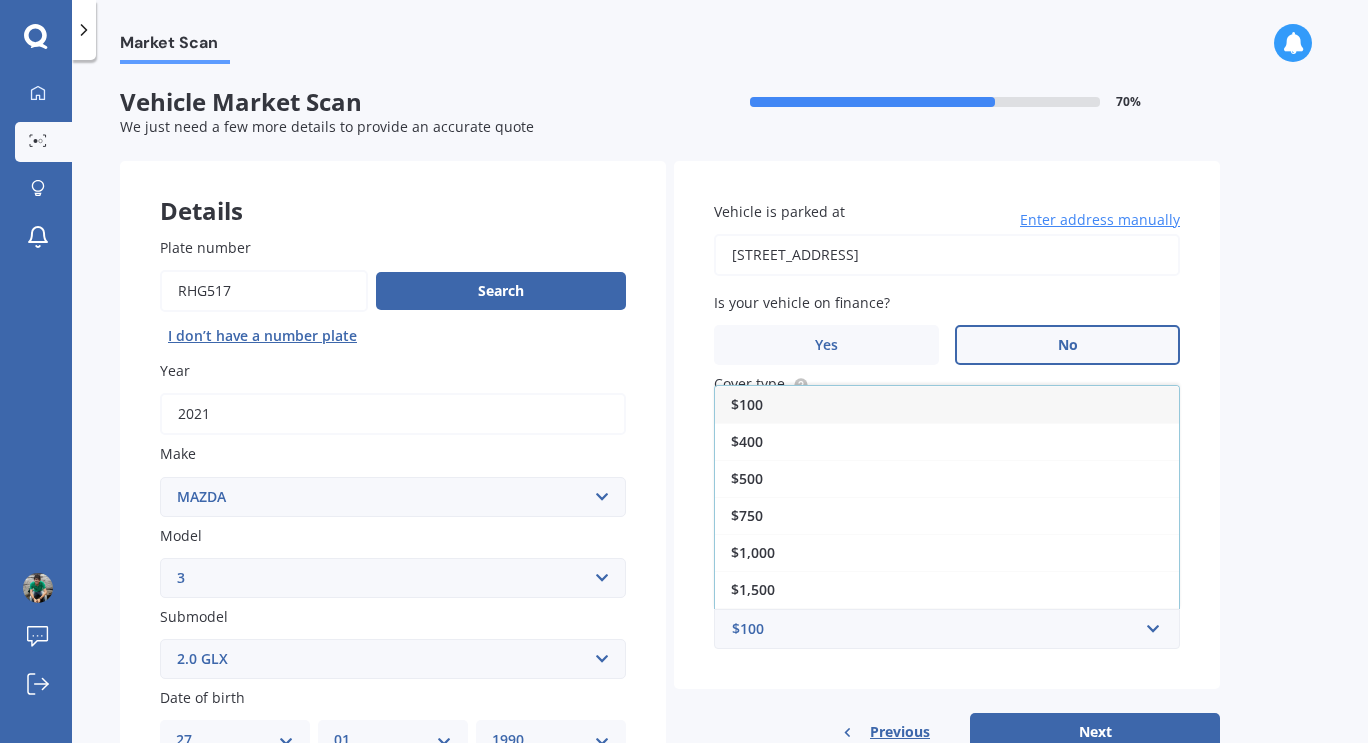 click on "$500" at bounding box center [947, 478] 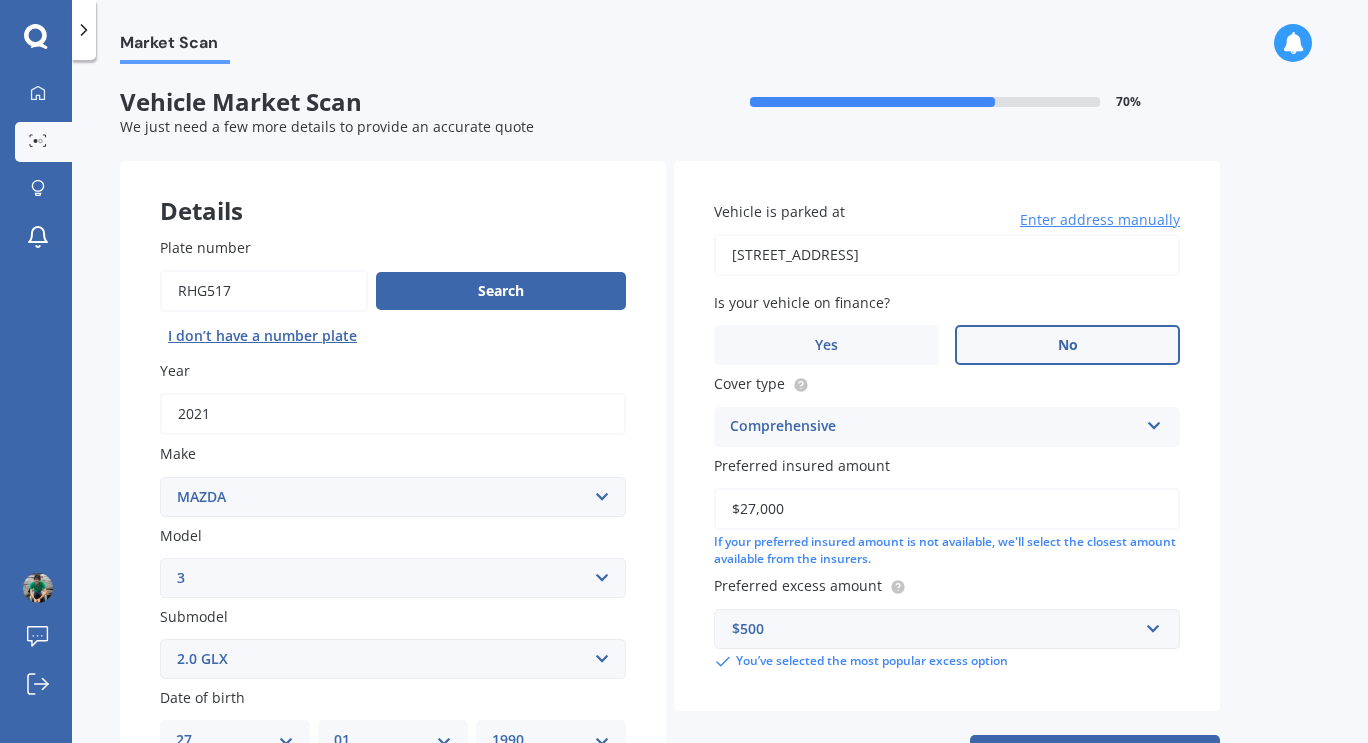 scroll, scrollTop: 200, scrollLeft: 0, axis: vertical 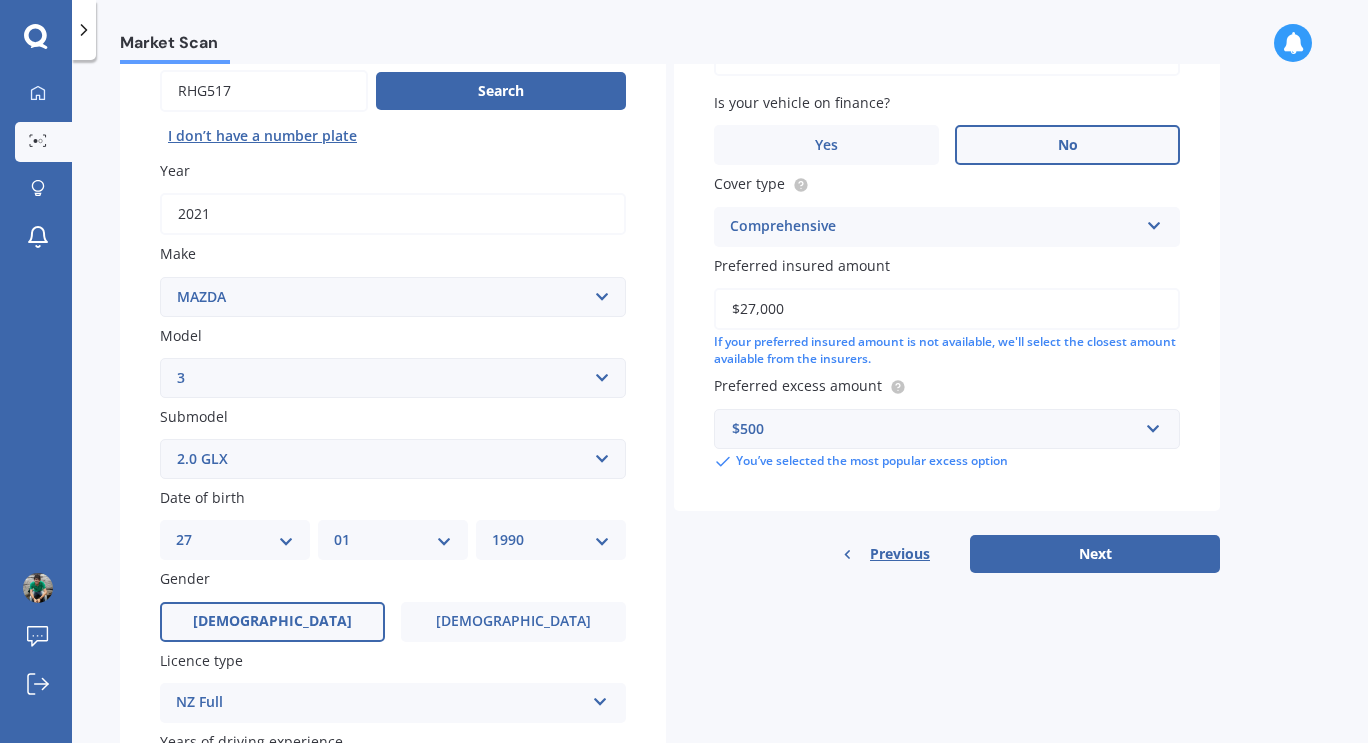 click on "Next" at bounding box center [1095, 554] 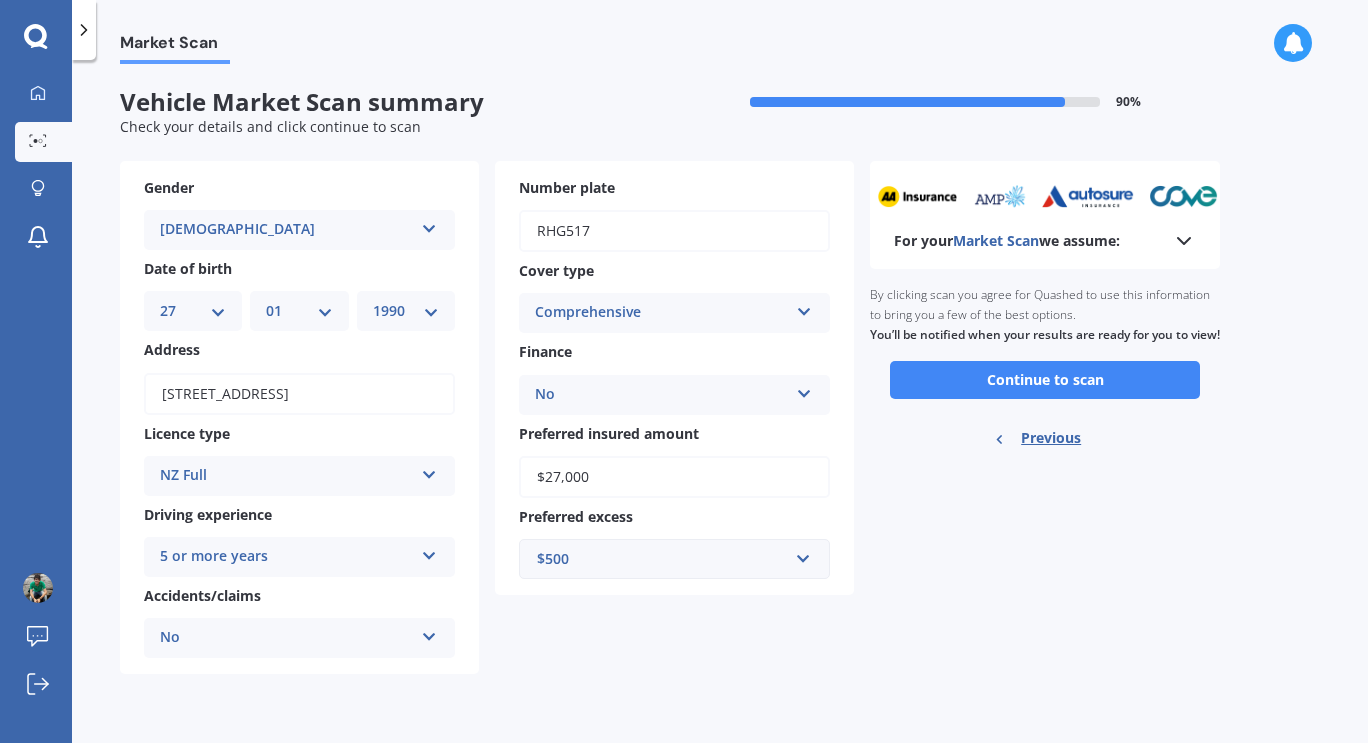scroll, scrollTop: 0, scrollLeft: 0, axis: both 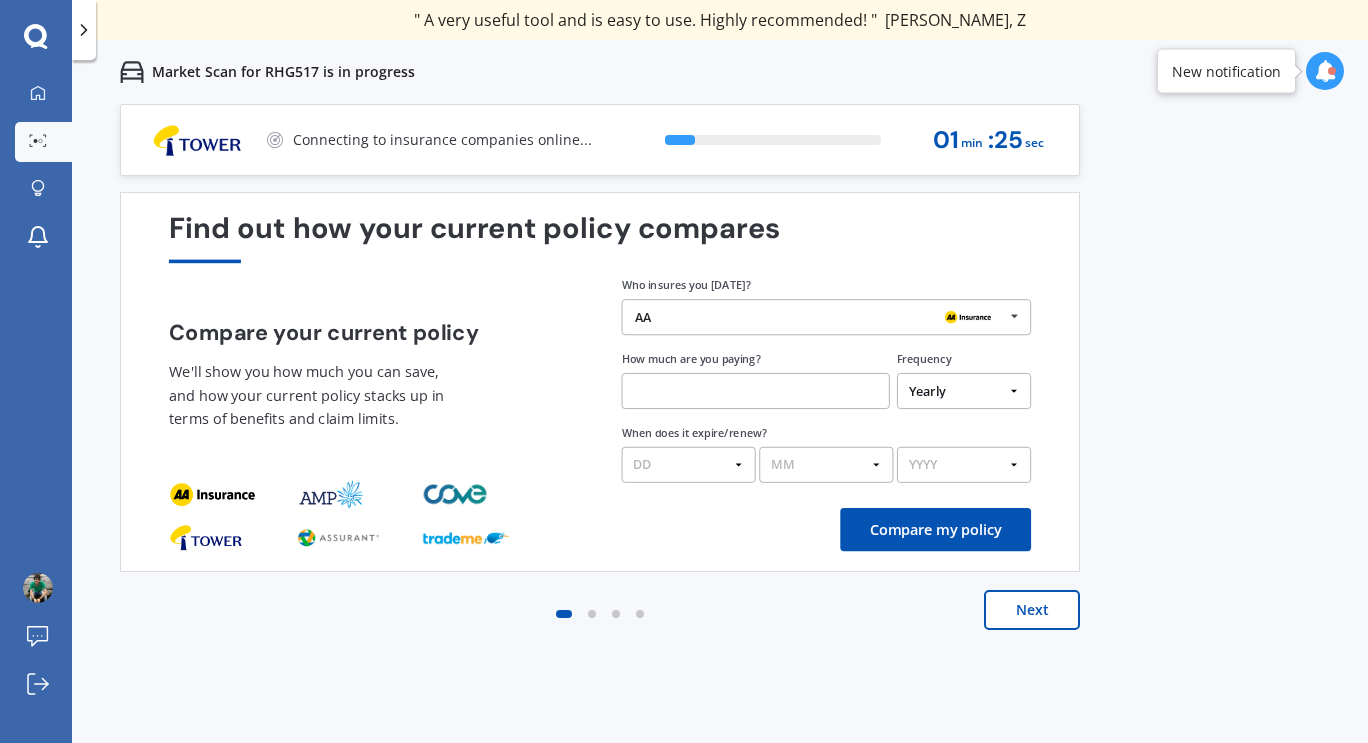 click on "AA" at bounding box center [819, 317] 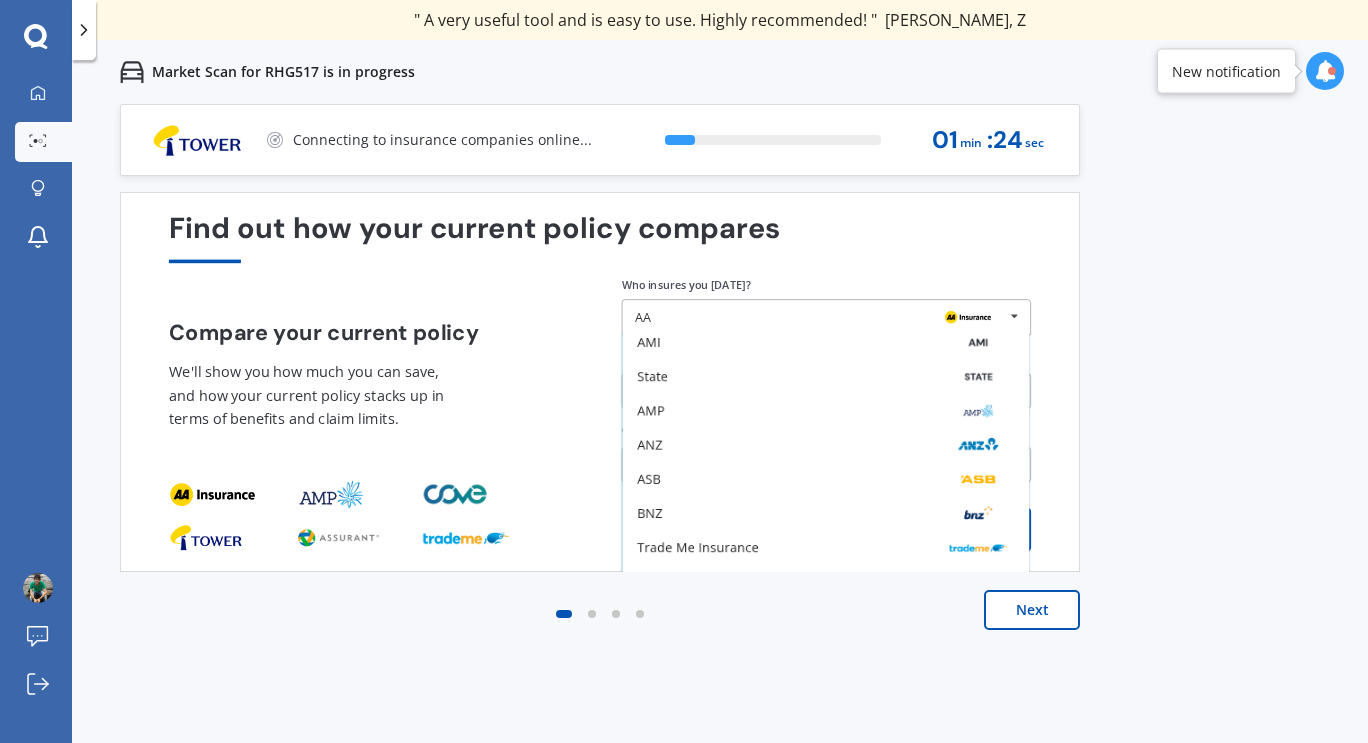scroll, scrollTop: 131, scrollLeft: 0, axis: vertical 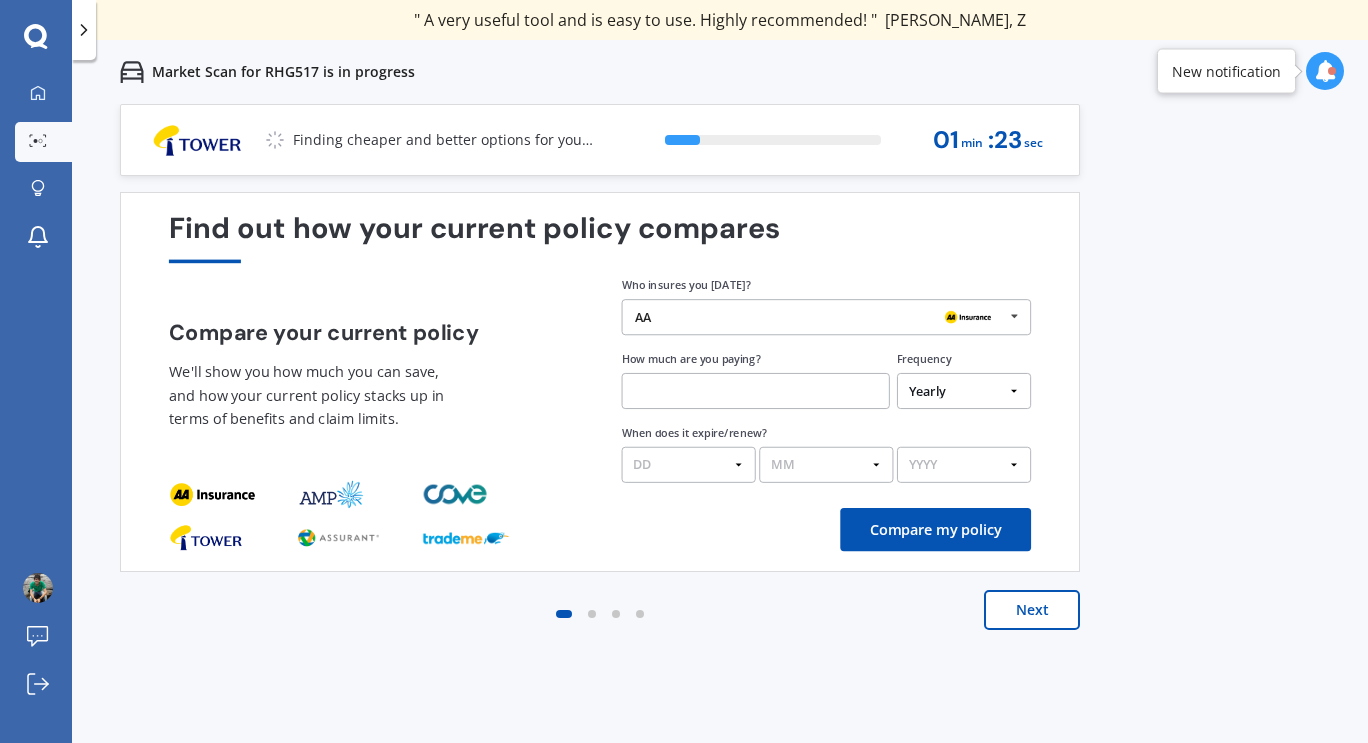 click on "Previous 60,000+ Kiwis have signed up to shop and save on insurance with us " Helpful tool, just that my current insurance is cheaper. " Casey, H " I have already recommended Quashed to many family and friends. This is fantastic. Thank you. " Quinn, M " A very useful tool and is easy to use. Highly recommended! " Yang, Z " Useful tool to check whether our current prices are competitive - which they are. " Kate, G " My current car insurance was half of the cheapest quoted here, so I'll stick with them. " Hayley, N " Gave exactly the same results. " Phillip, S " It's pretty accurate. Good service. " Mala, P " That was very helpful as it provided all the details required to make the necessary decision. " Tony, I " I've already recommended to a number of people. " Vanessa, J " Good to know my existing cover is so good! " Sheridan, J " Excellent site! I saved $300 off my existing policy. " Lian, G " Great stuff team! first time using it, and it was very clear and concise. " Lewis, B   Next 16 % 01 min :  23 sec" at bounding box center (720, 445) 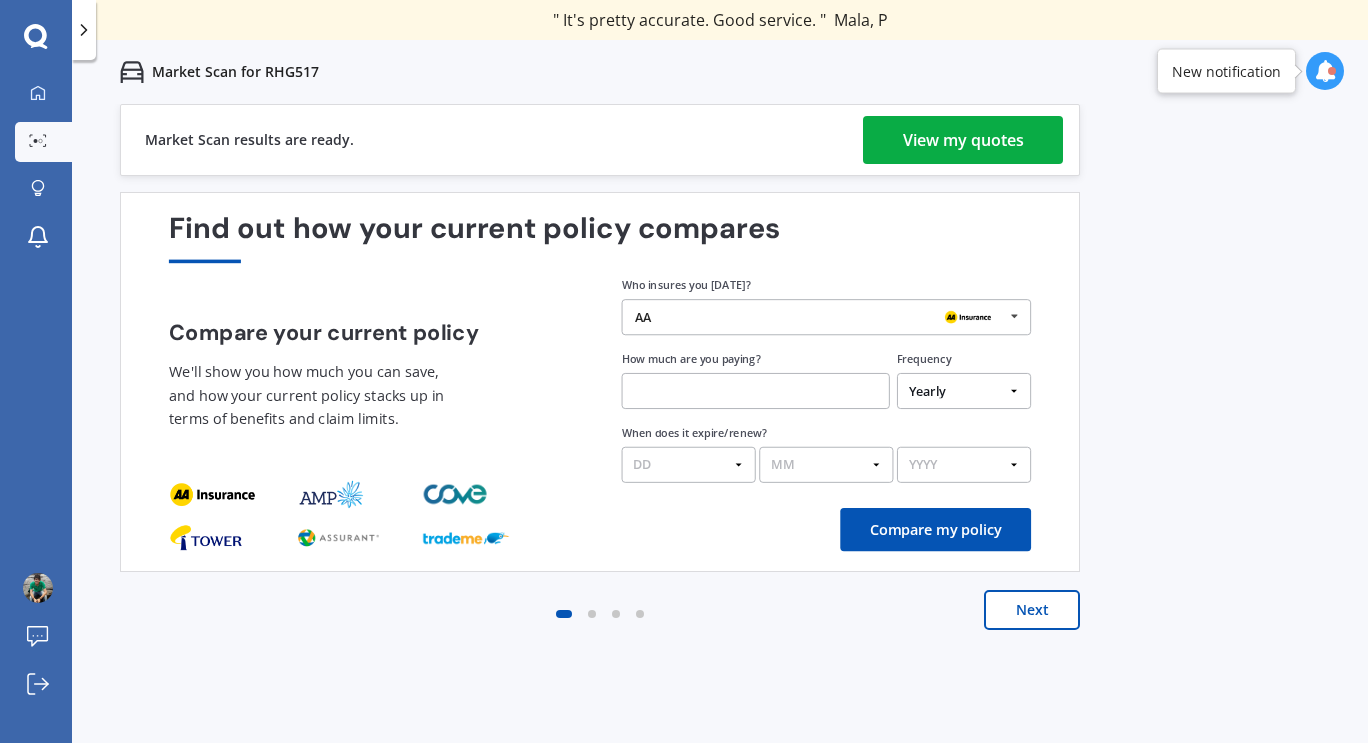 click on "View my quotes" at bounding box center (963, 140) 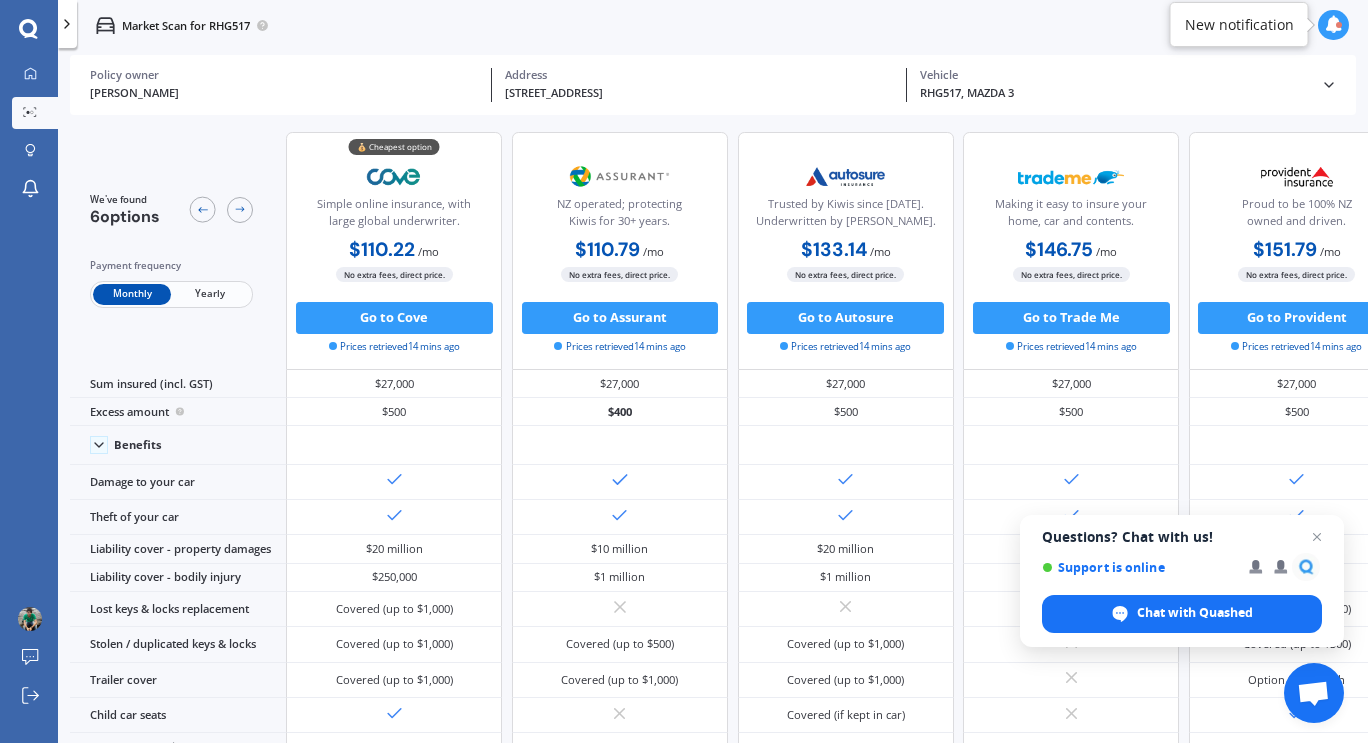 click on "Yearly" at bounding box center [210, 294] 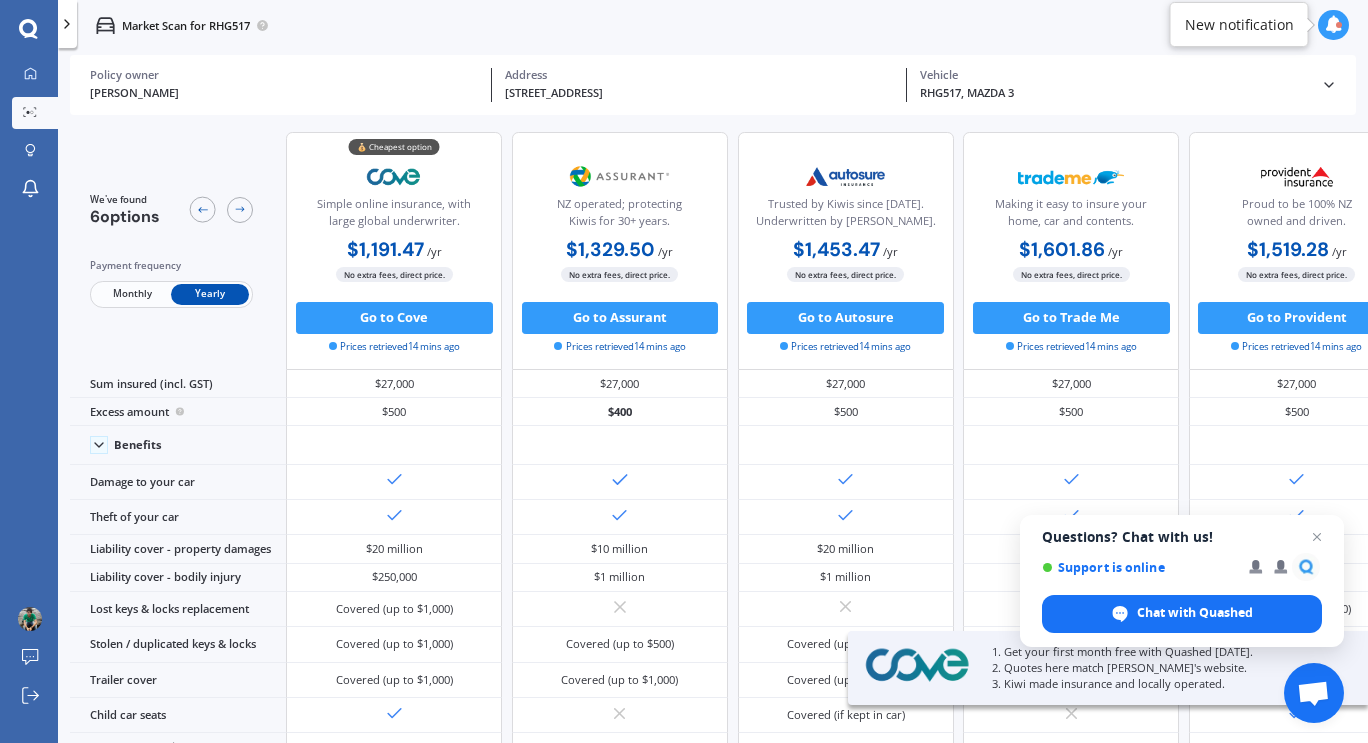 drag, startPoint x: 871, startPoint y: 735, endPoint x: 1196, endPoint y: 754, distance: 325.5549 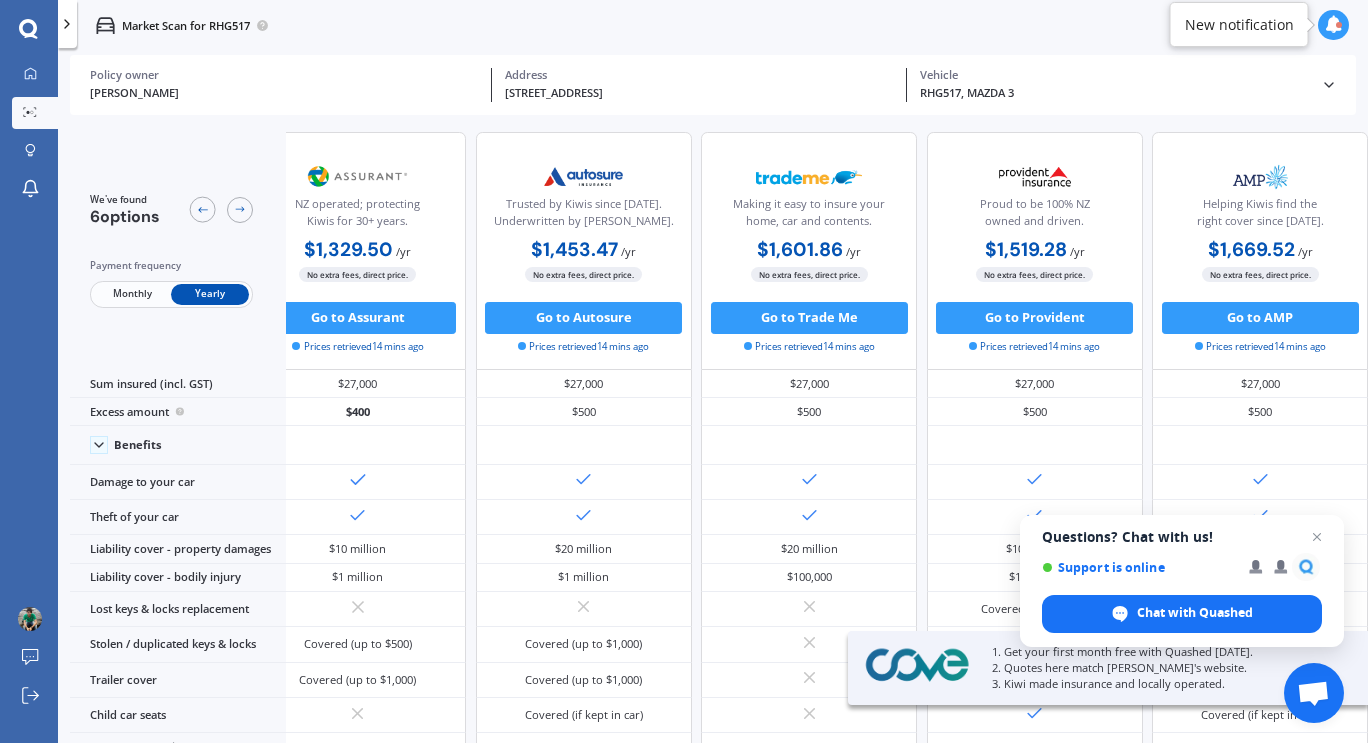 scroll, scrollTop: 0, scrollLeft: 0, axis: both 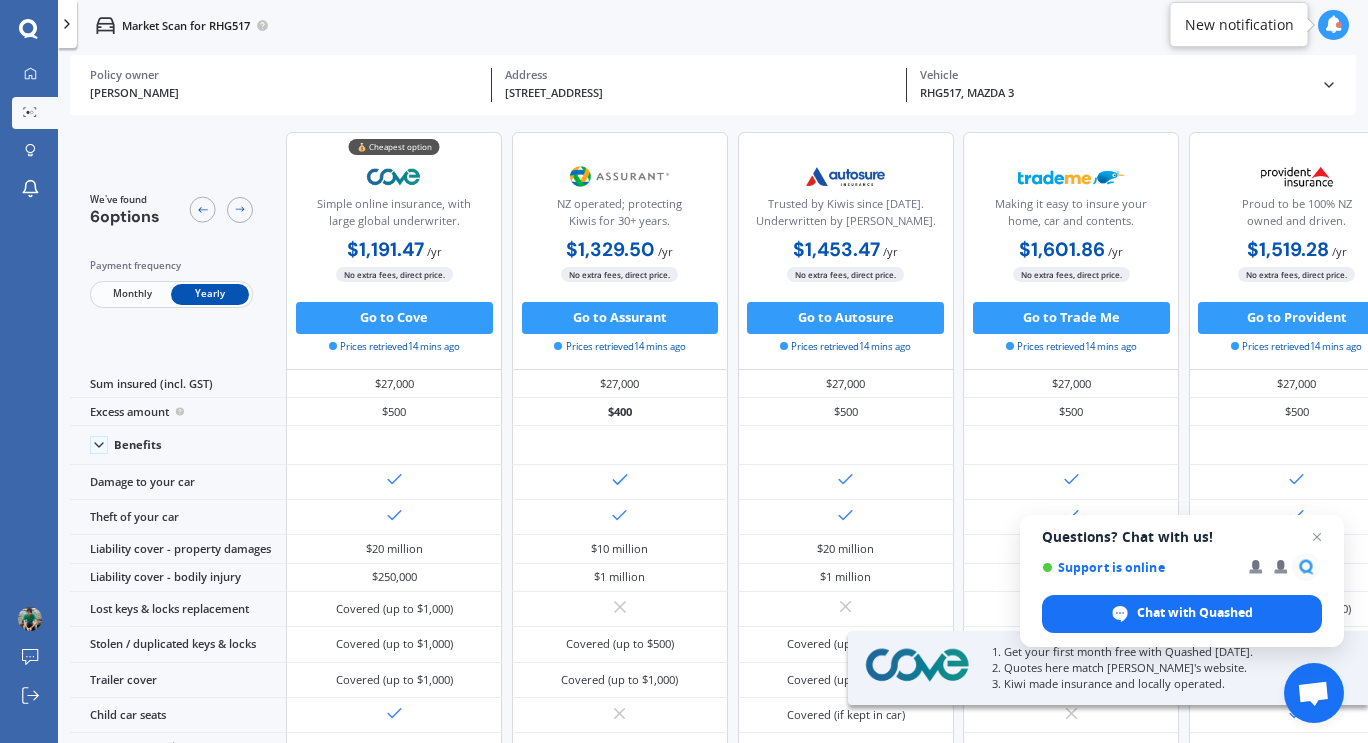 click 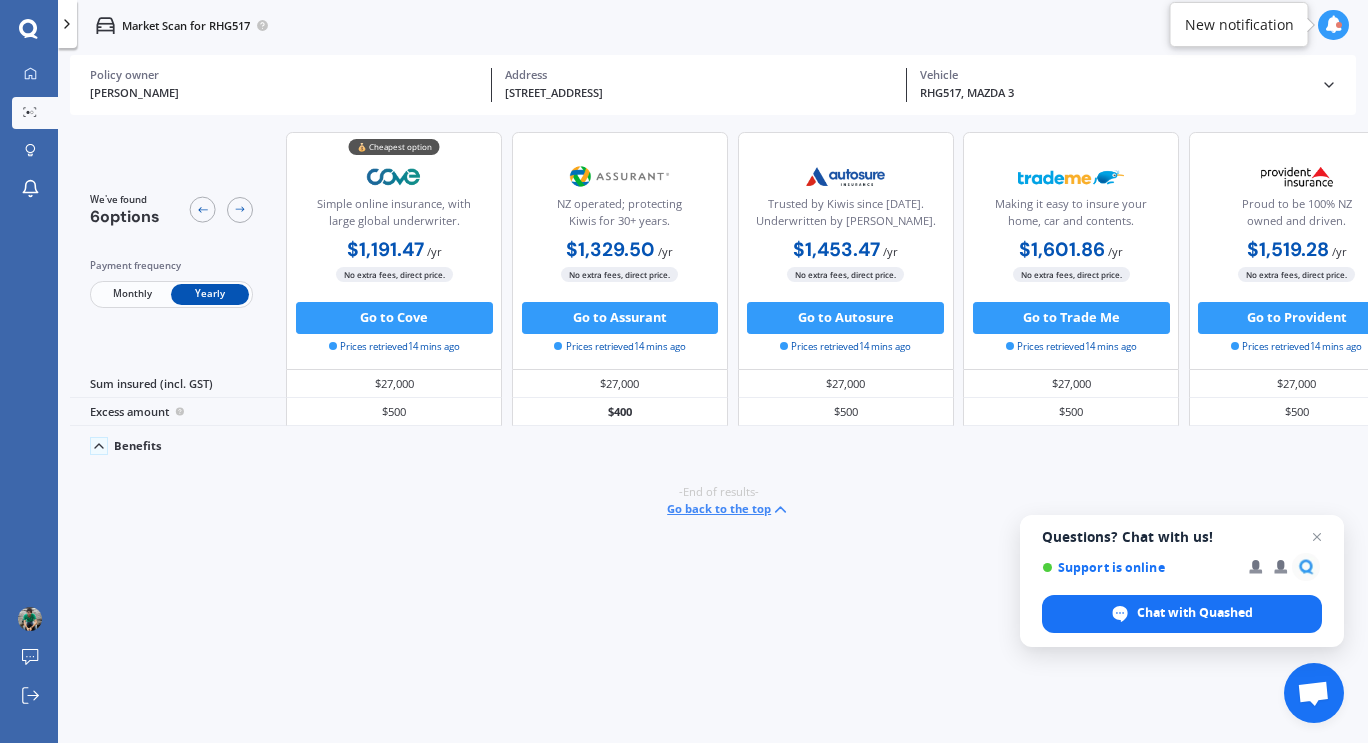 click 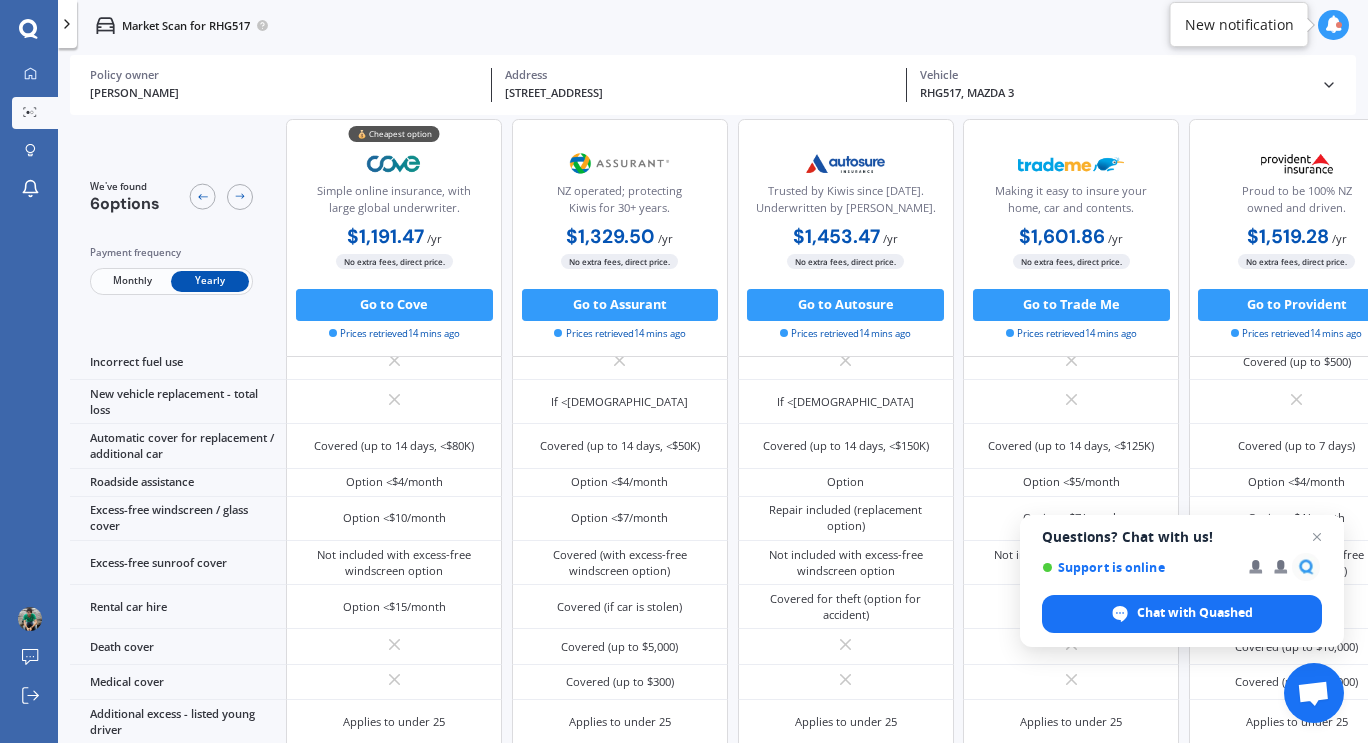scroll, scrollTop: 591, scrollLeft: 0, axis: vertical 